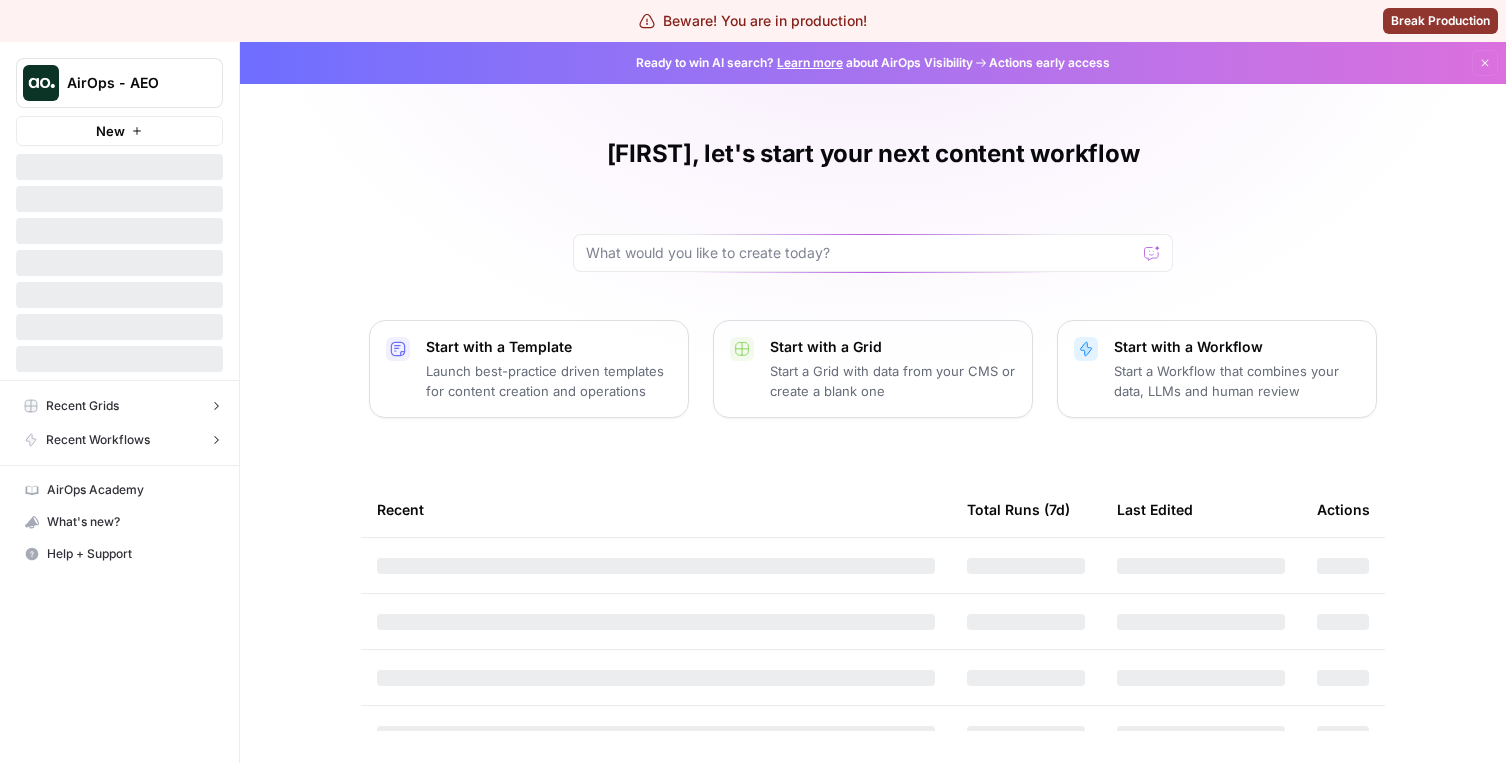 scroll, scrollTop: 0, scrollLeft: 0, axis: both 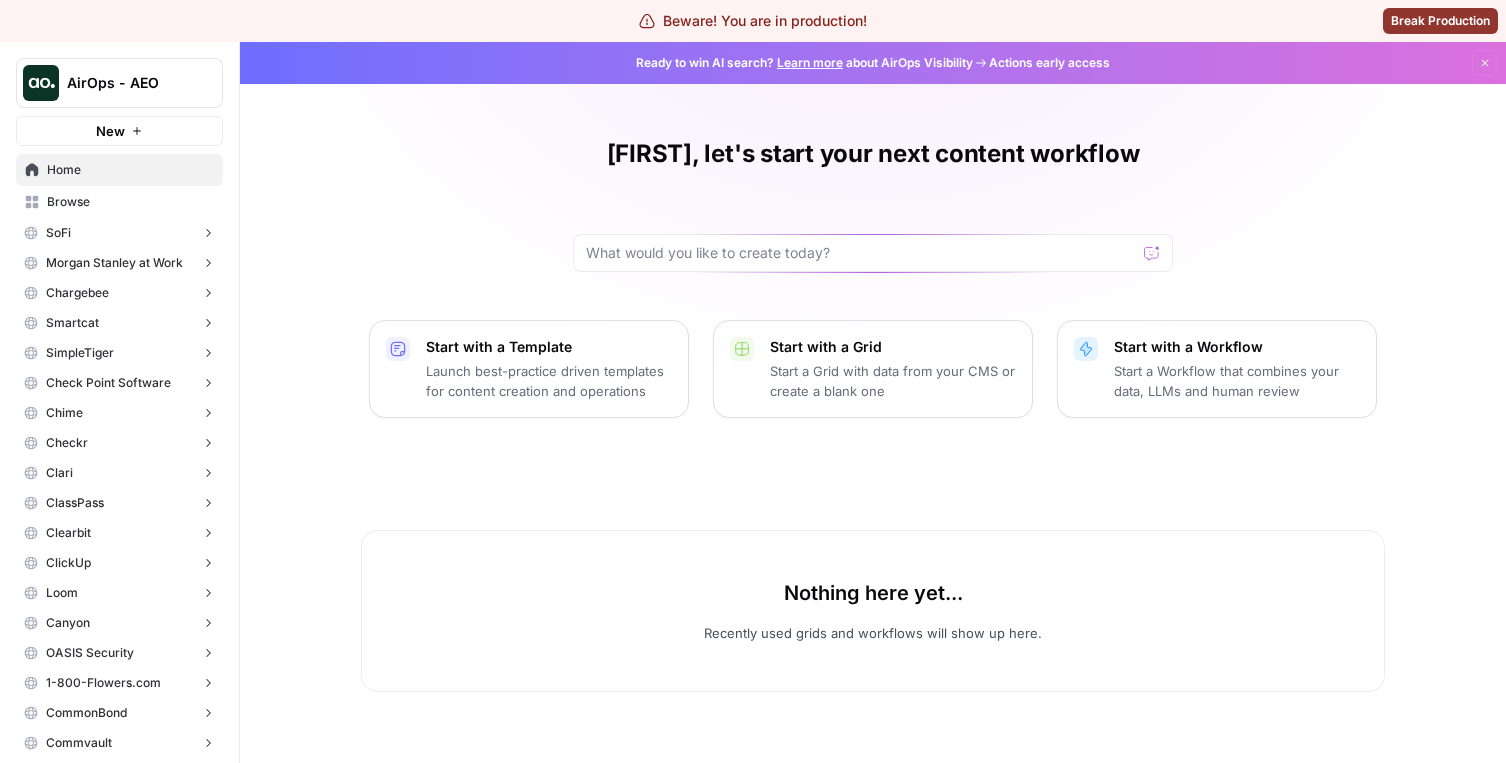 click on "Morgan Stanley at Work" at bounding box center [119, 263] 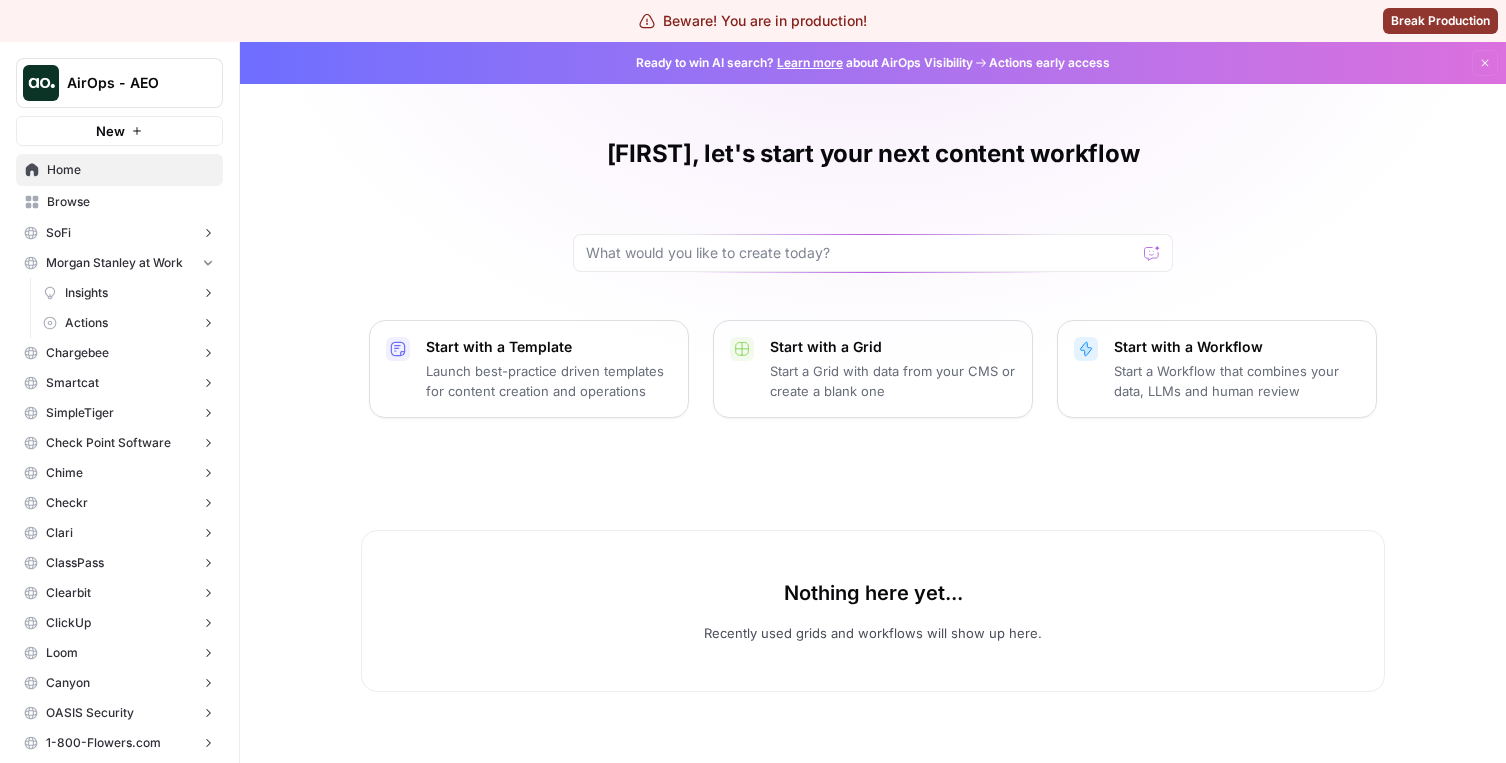 click on "Morgan Stanley at Work" at bounding box center (114, 263) 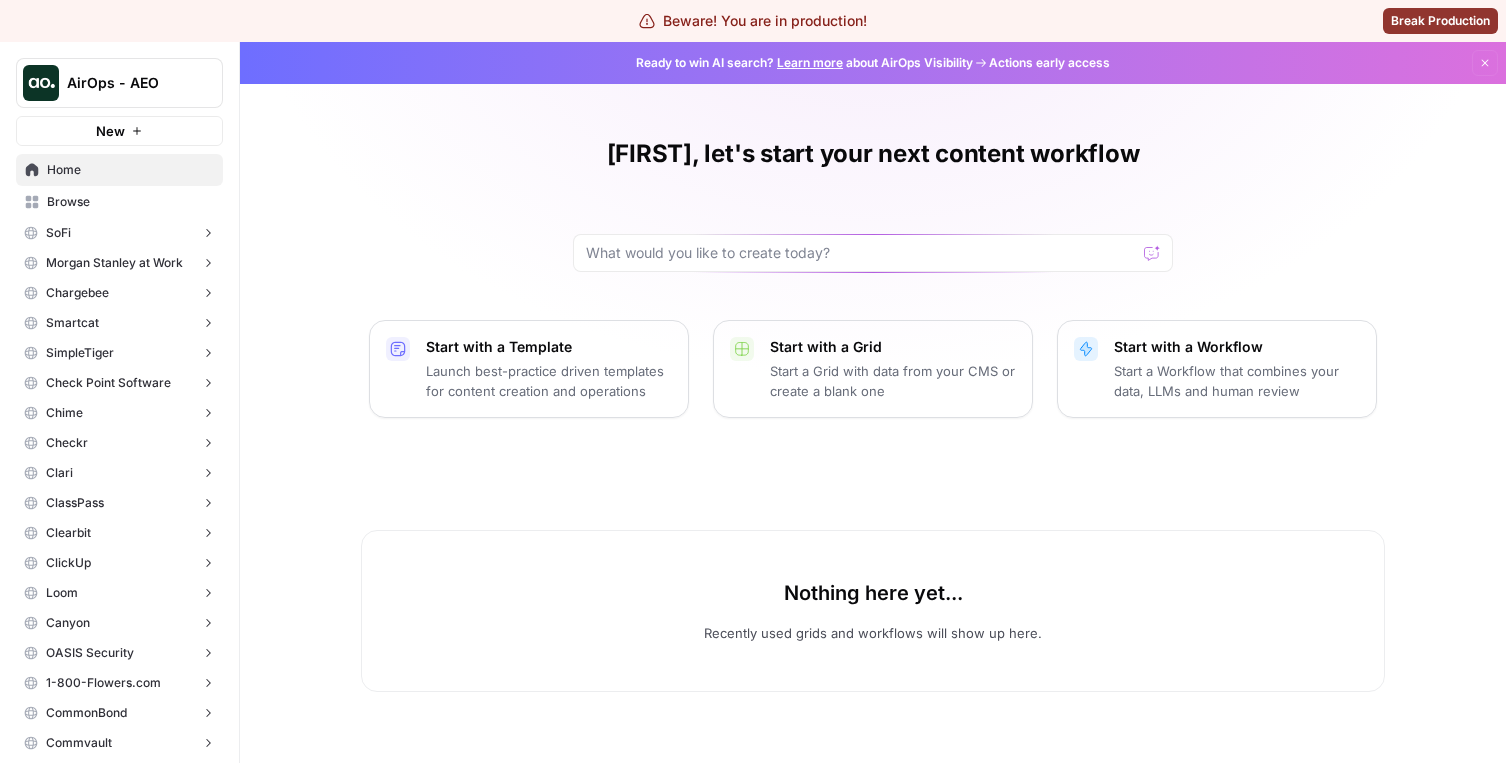 click 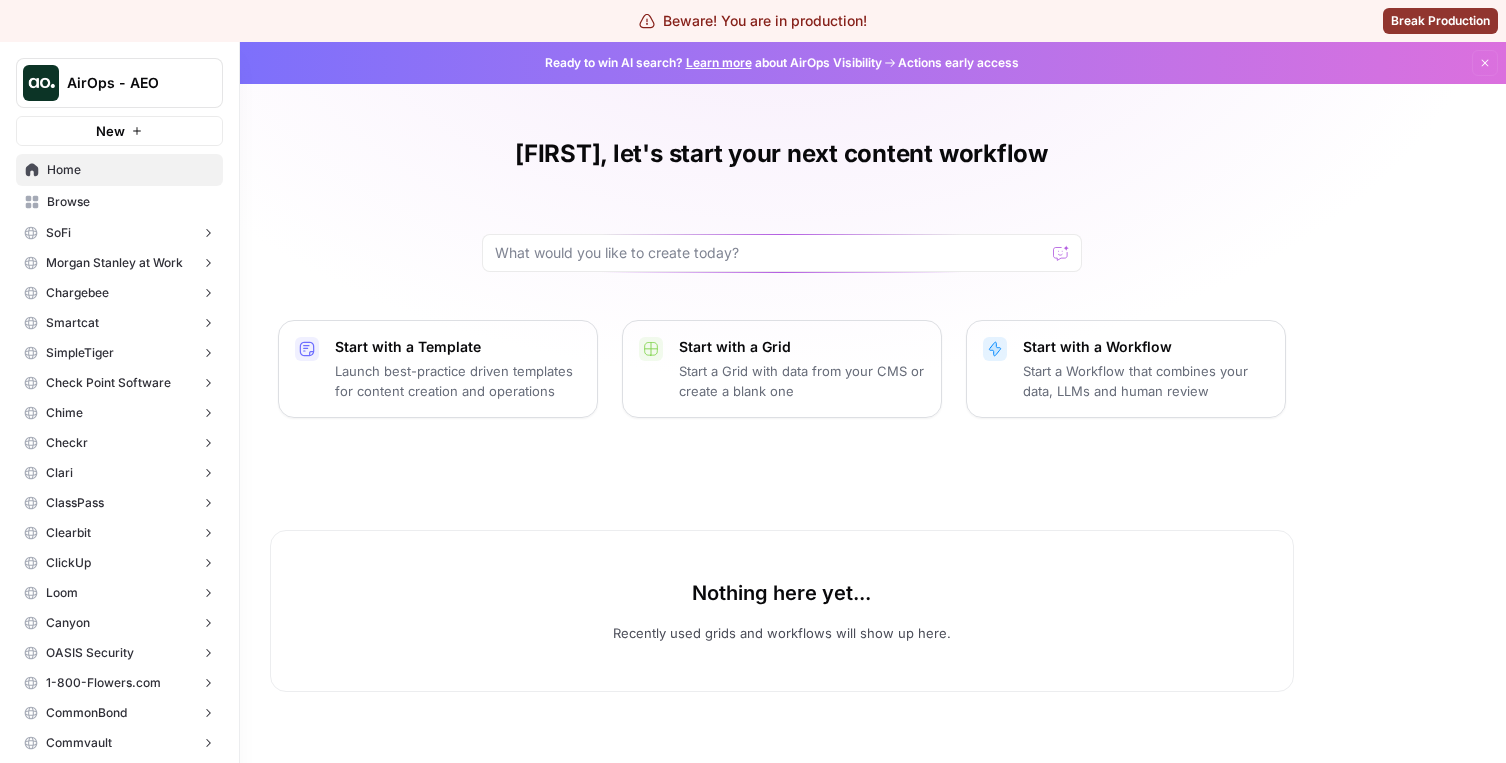 click on "Morgan Stanley at Work" at bounding box center (114, 263) 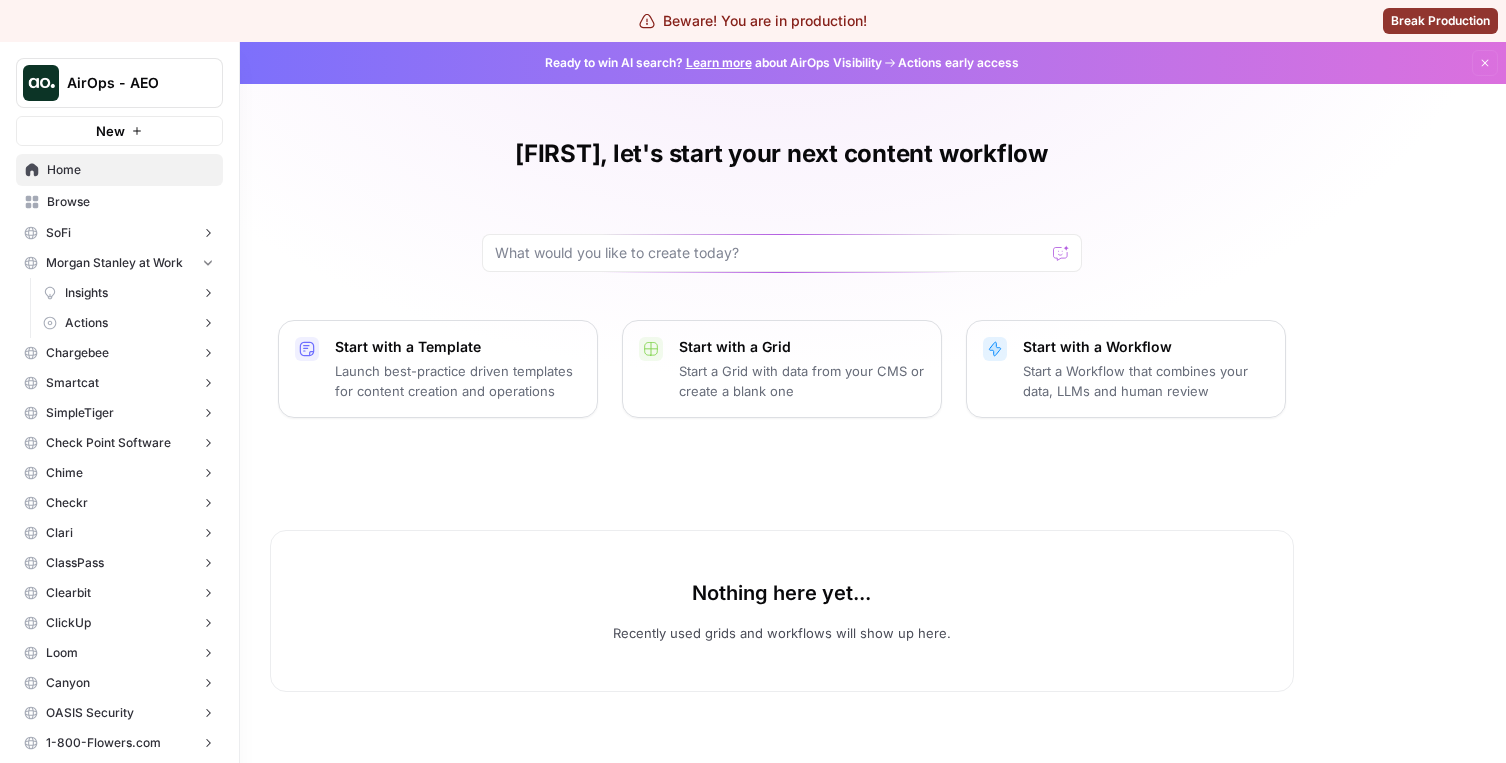 click on "Morgan Stanley at Work" at bounding box center (114, 263) 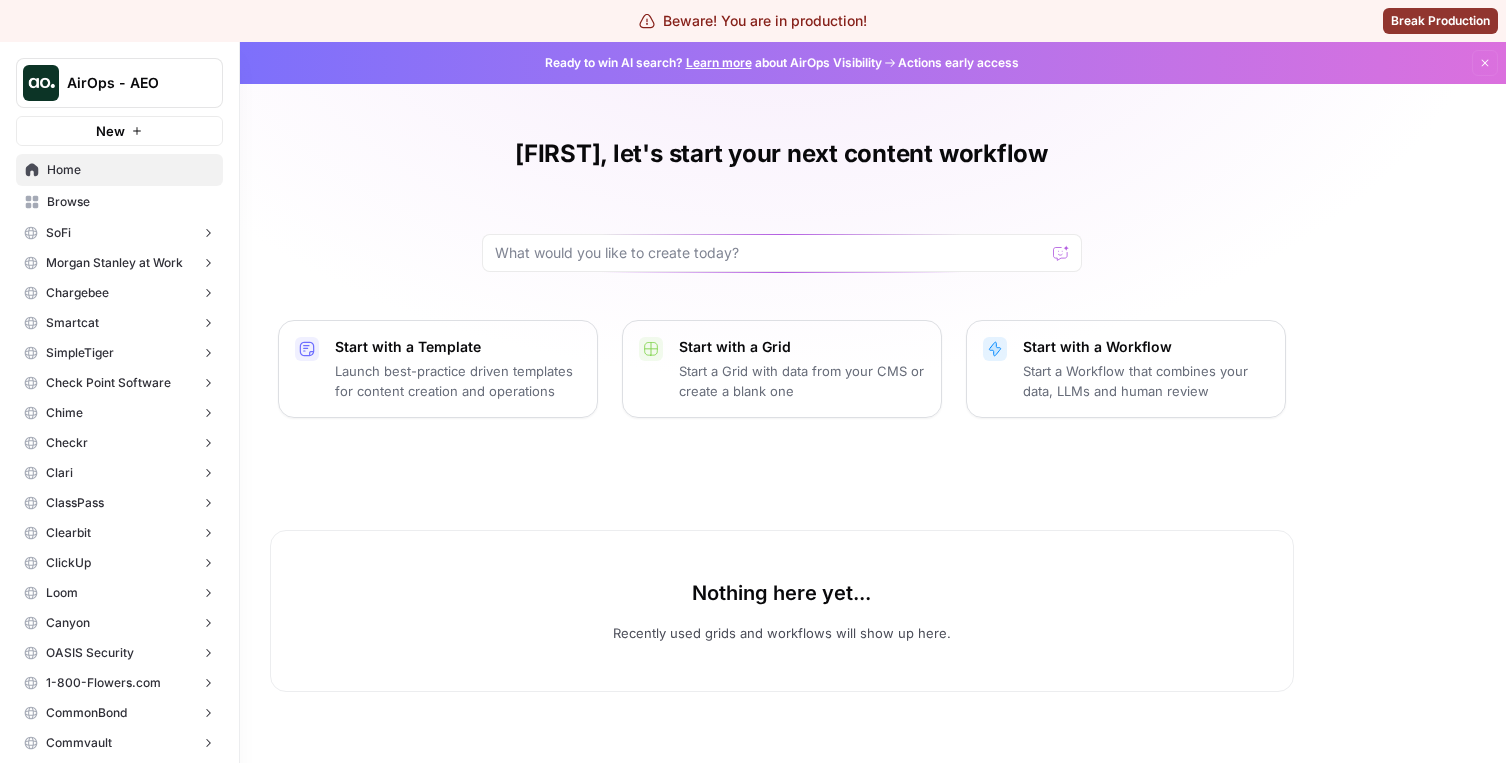 click on "Morgan Stanley at Work" at bounding box center (119, 263) 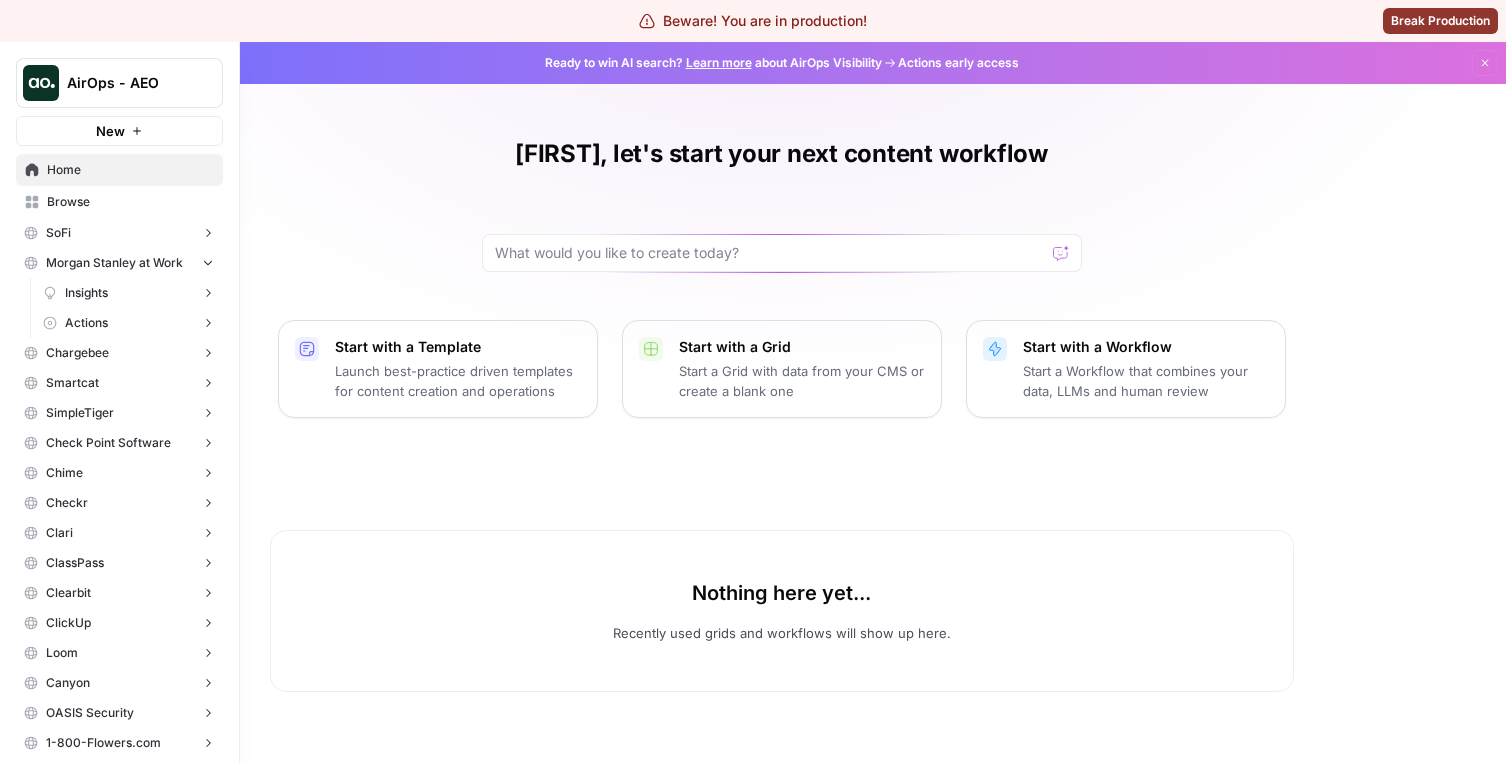 click on "Insights" at bounding box center (86, 293) 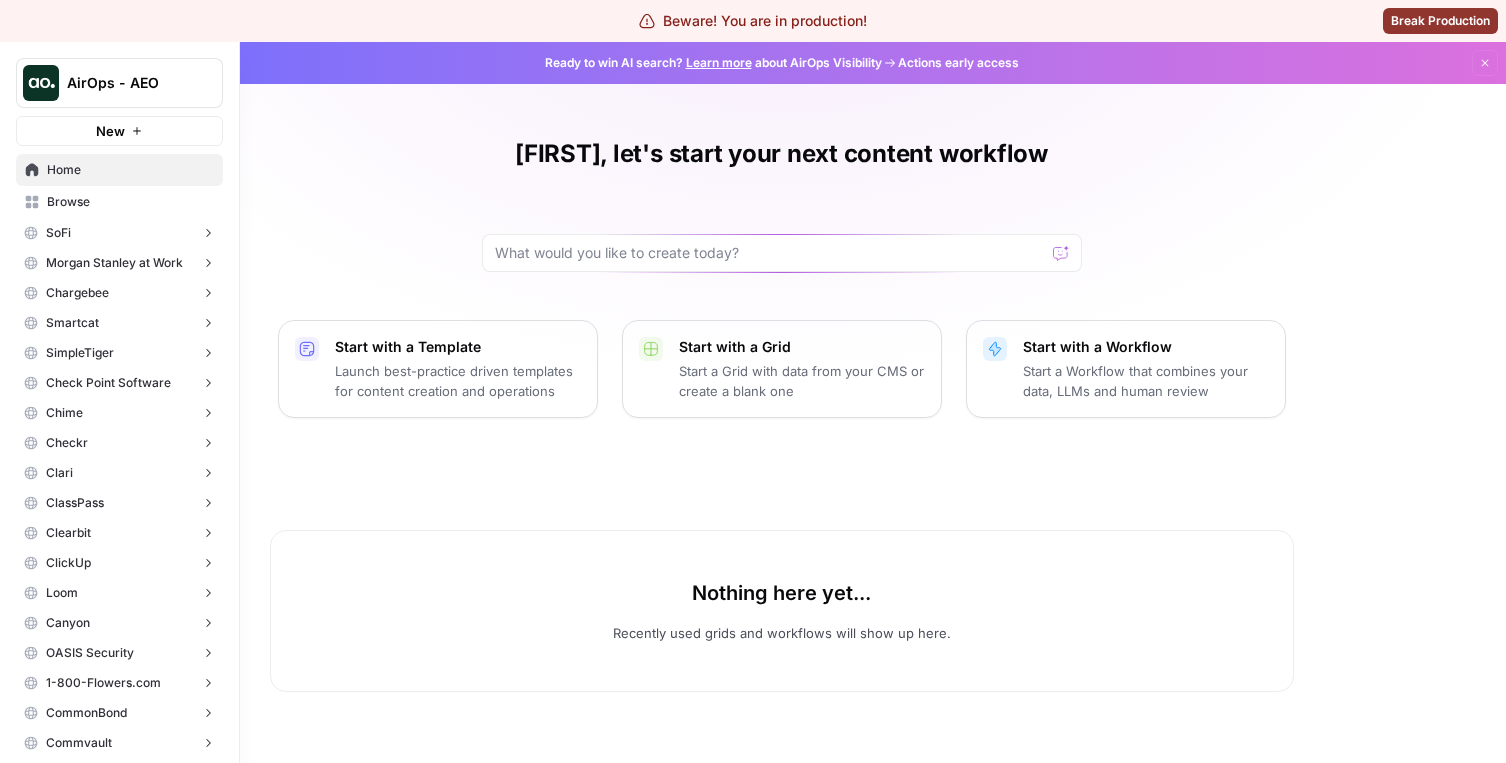 click on "Morgan Stanley at Work" at bounding box center (114, 263) 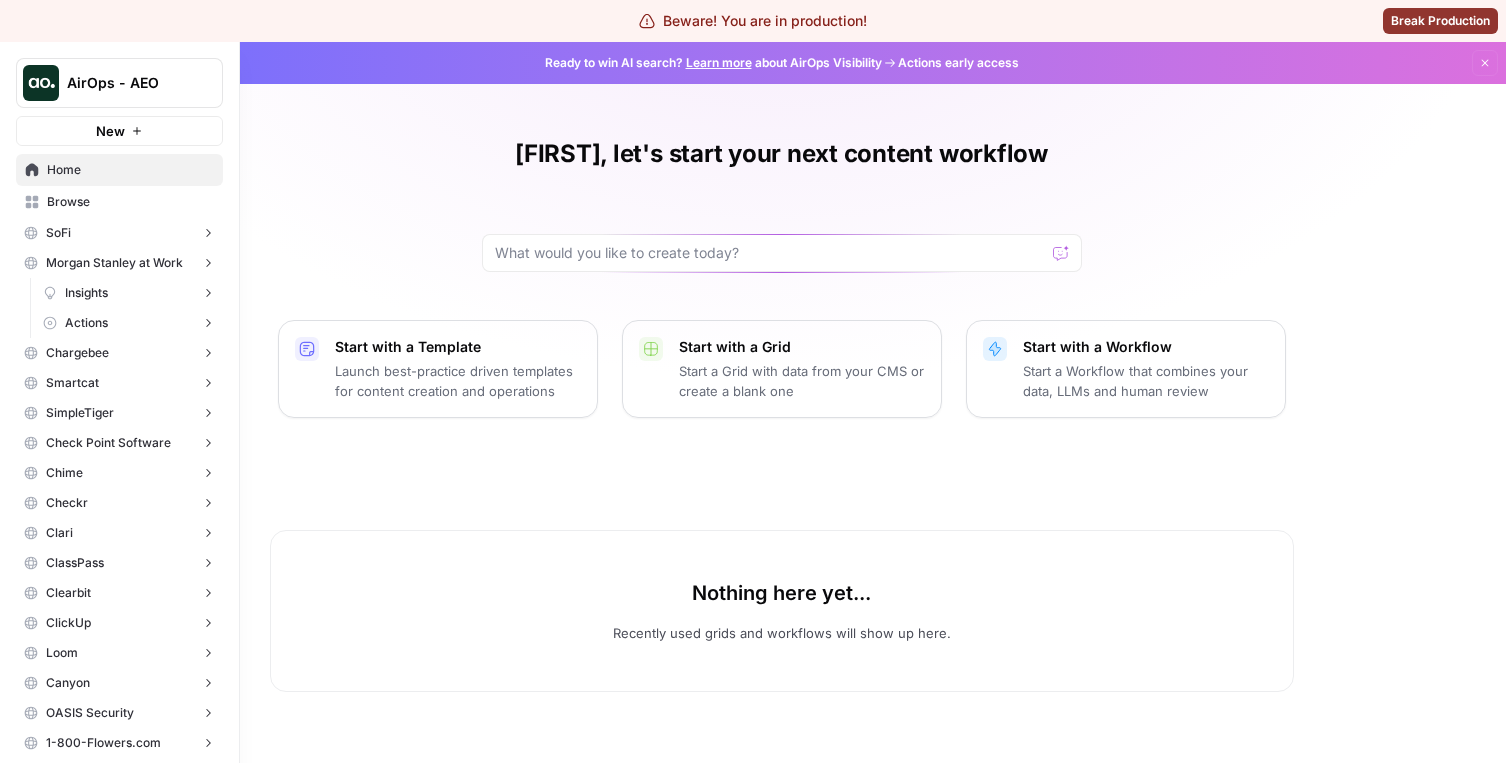 click on "Morgan Stanley at Work" at bounding box center [114, 263] 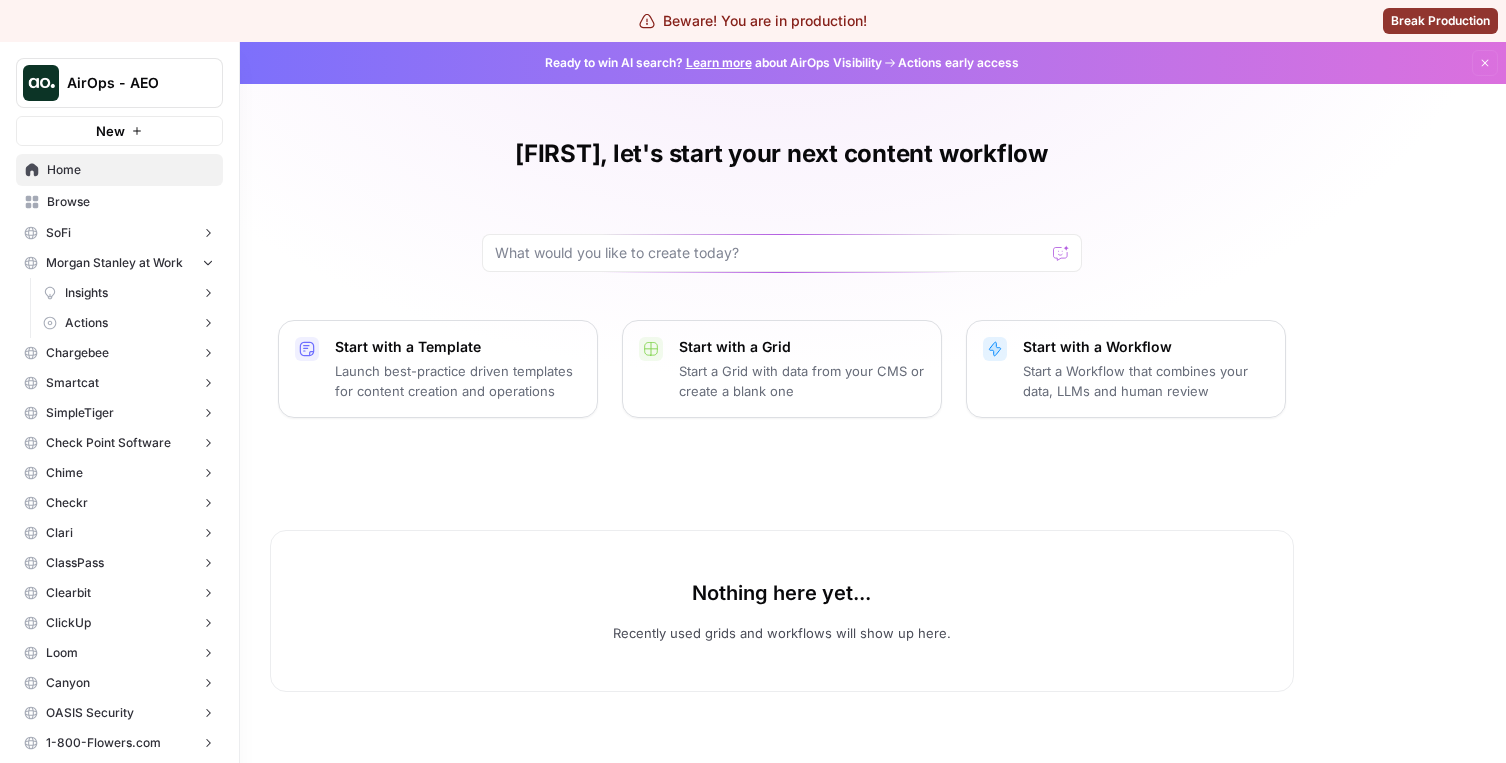 click on "Morgan Stanley at Work" at bounding box center [114, 263] 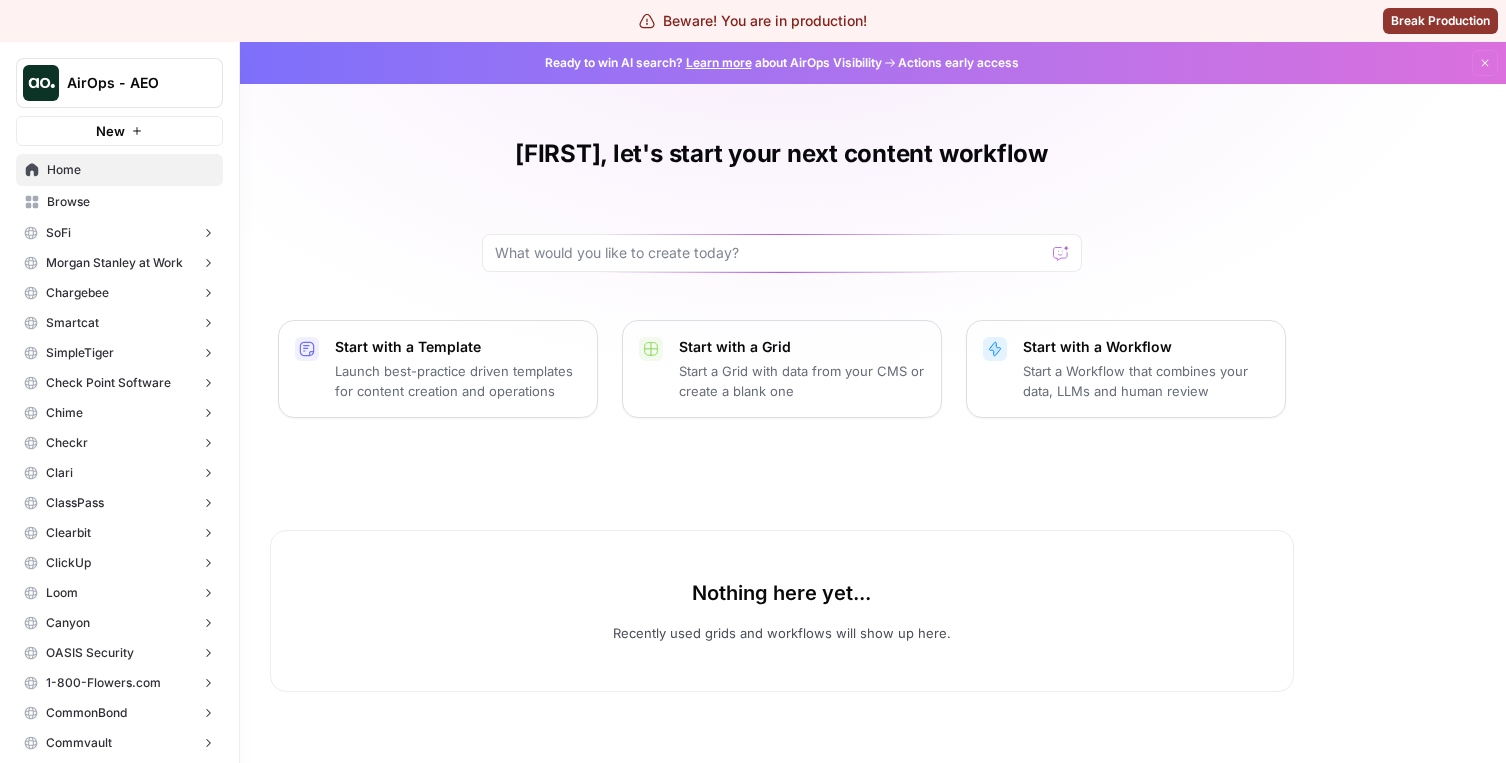 click on "Morgan Stanley at Work" at bounding box center [114, 263] 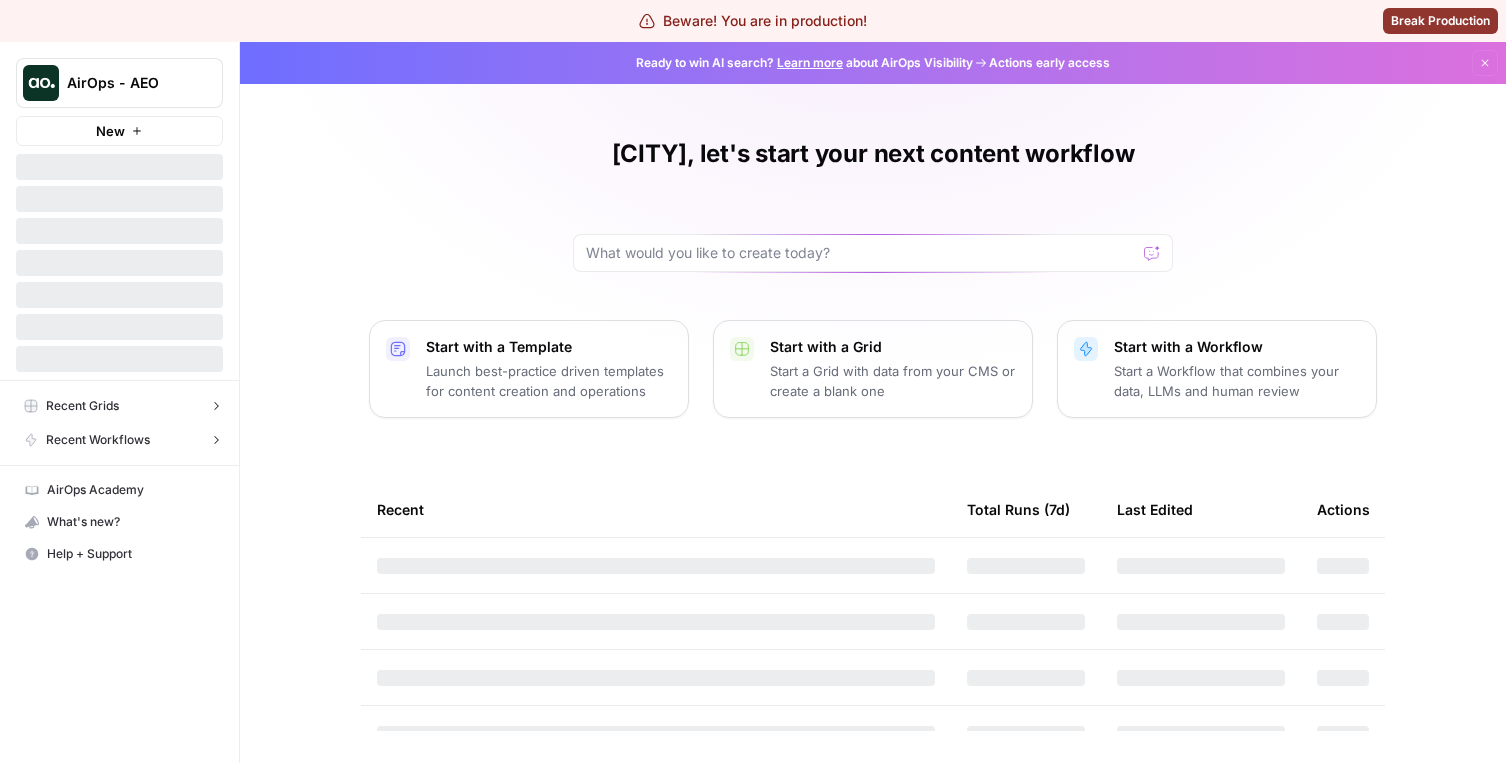 scroll, scrollTop: 0, scrollLeft: 0, axis: both 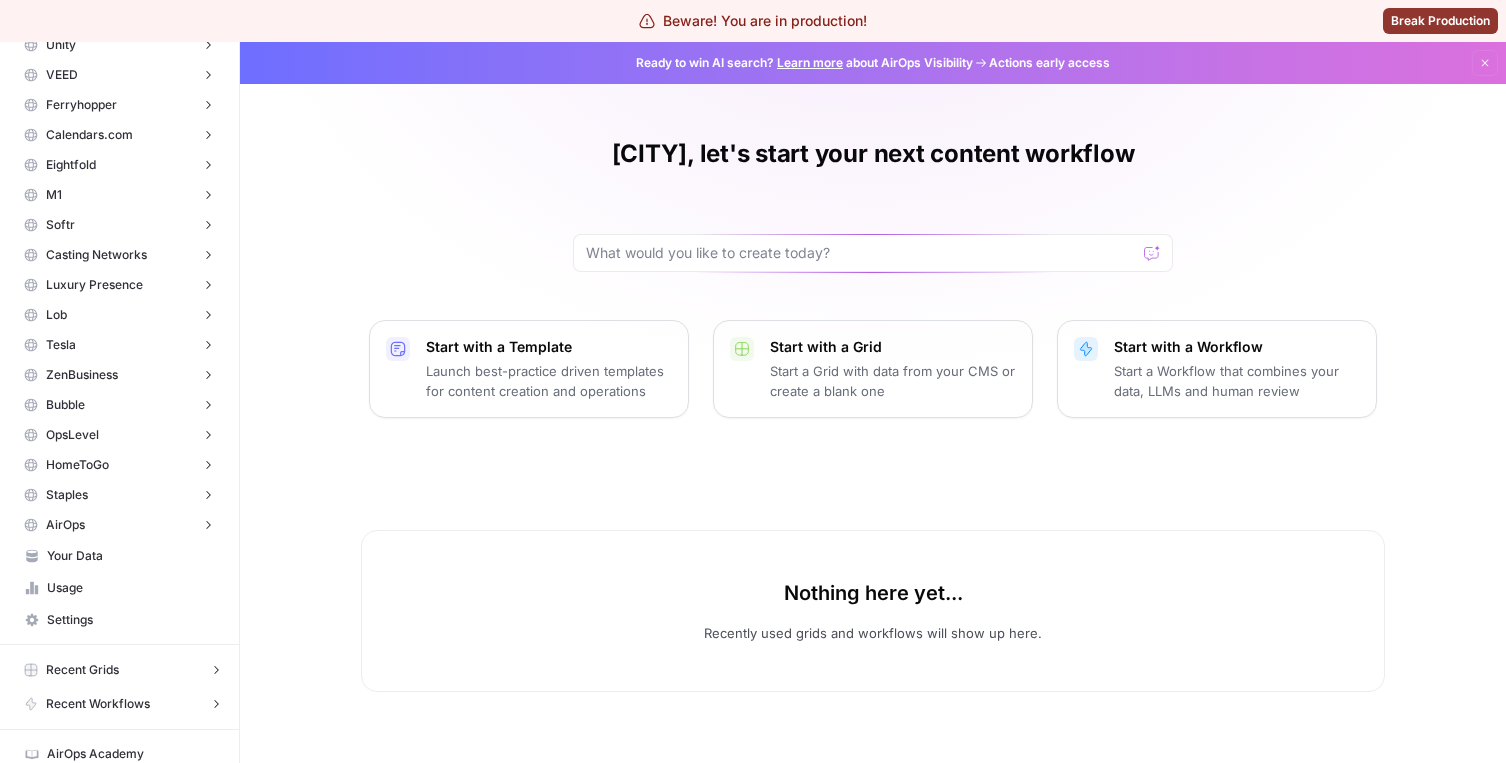 click on "Settings" at bounding box center [130, 620] 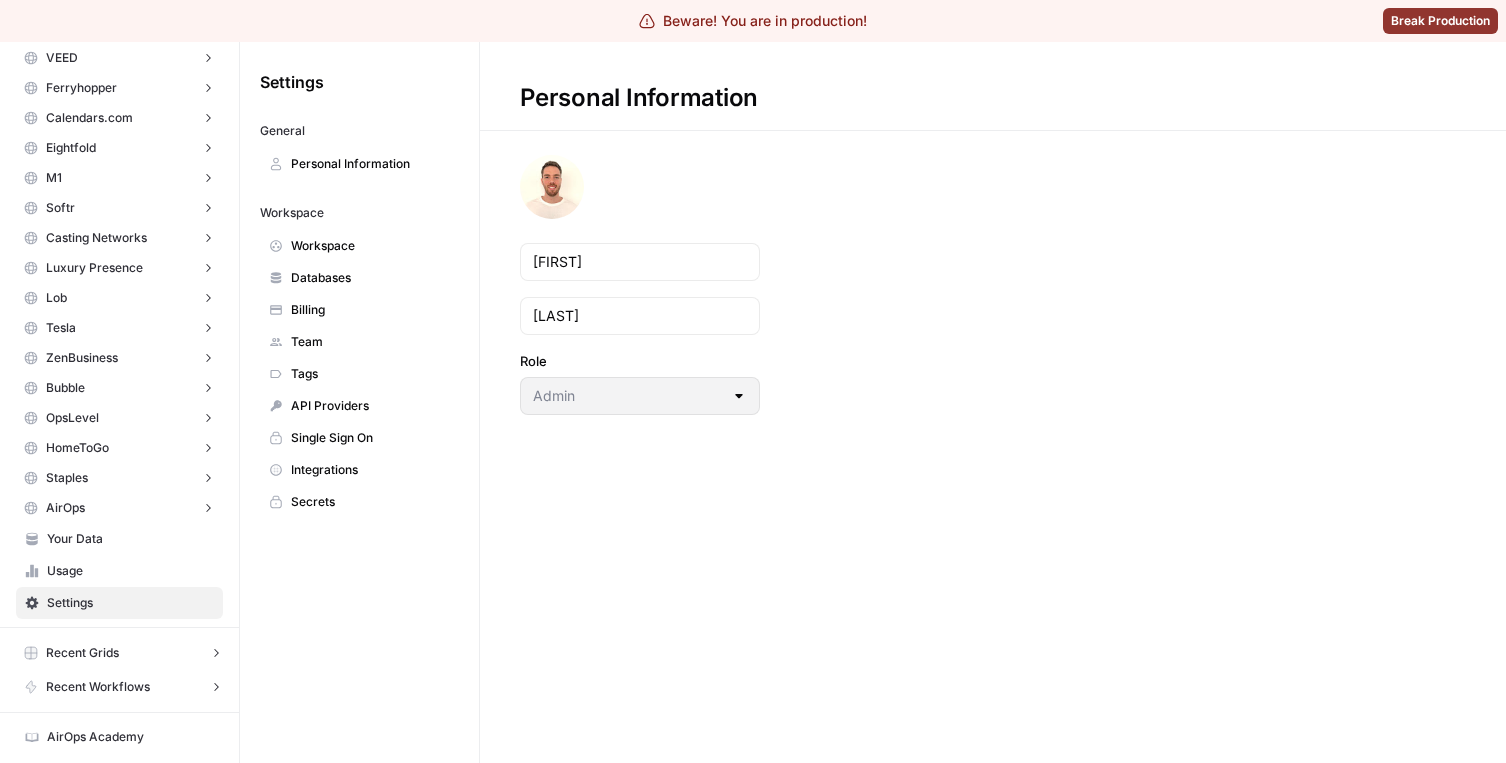 scroll, scrollTop: 7331, scrollLeft: 0, axis: vertical 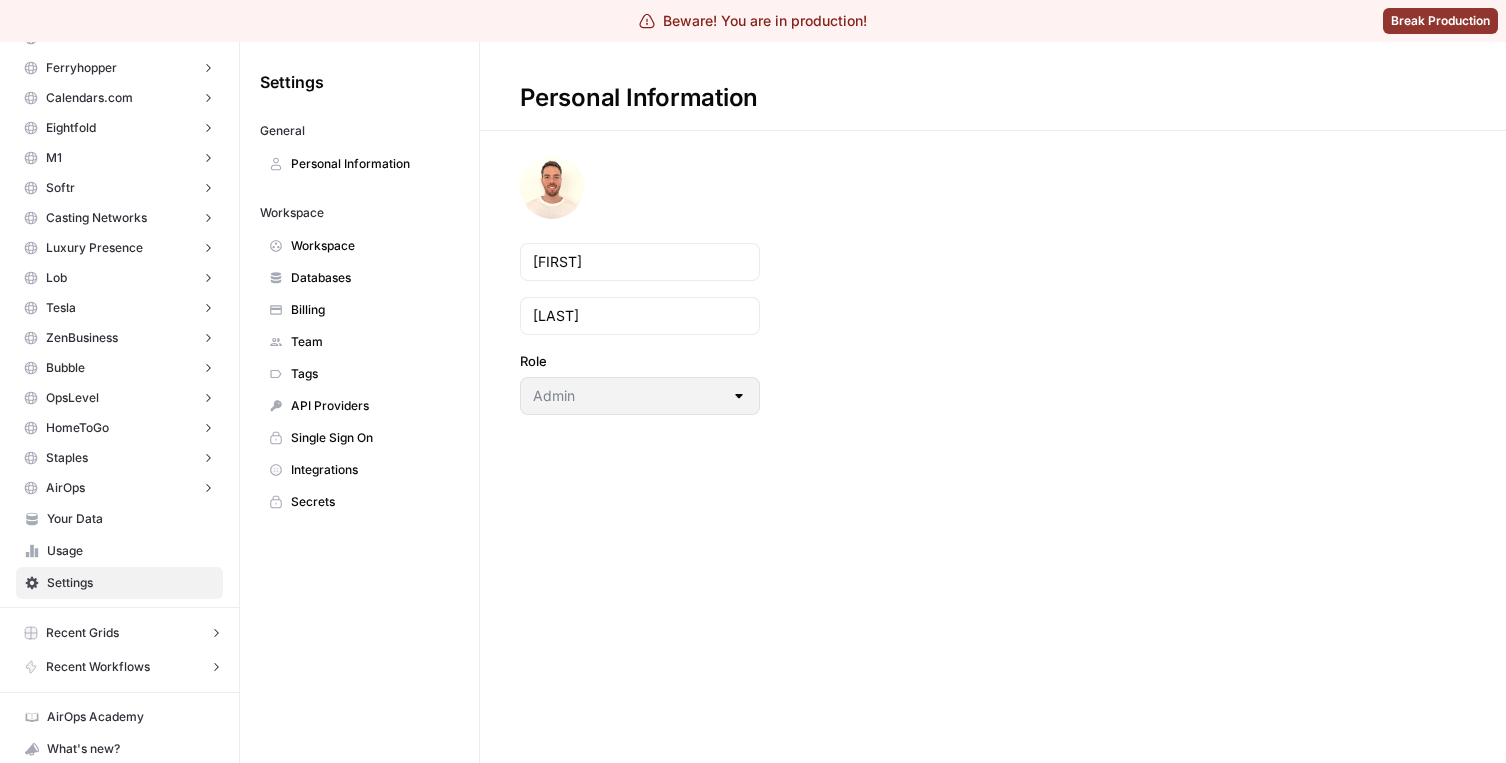click on "Your Data" at bounding box center (130, 519) 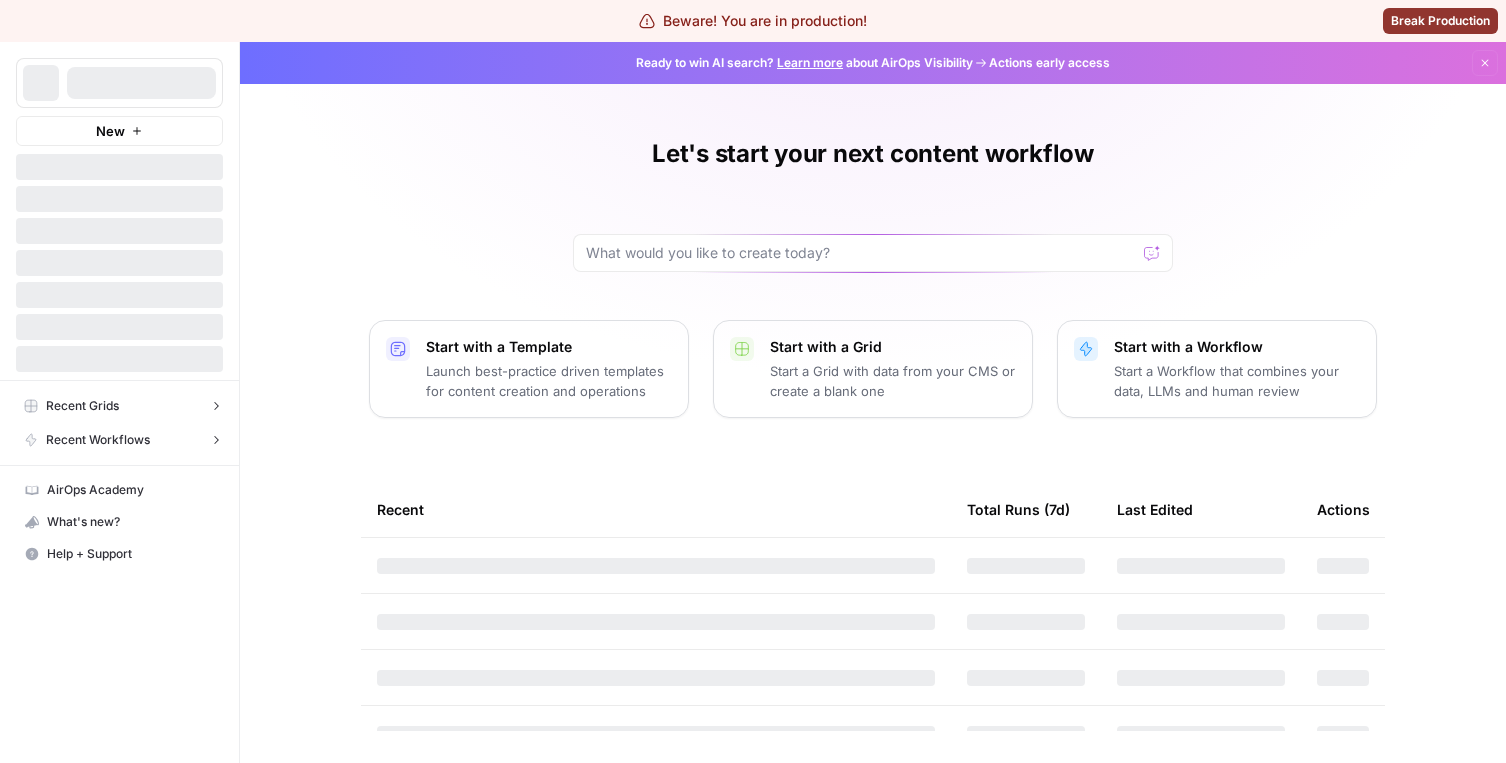 scroll, scrollTop: 0, scrollLeft: 0, axis: both 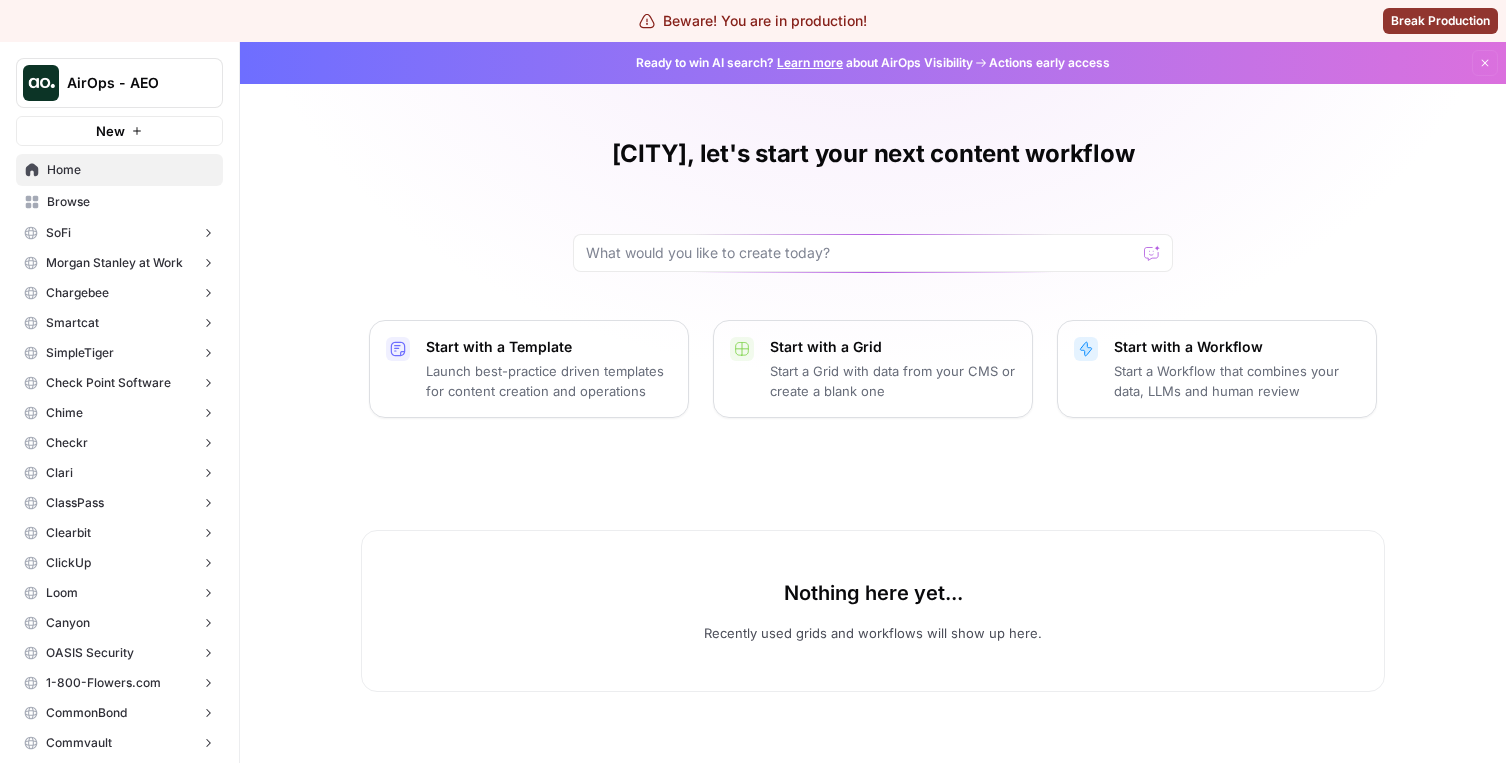 click on "AirOps - AEO" at bounding box center [127, 83] 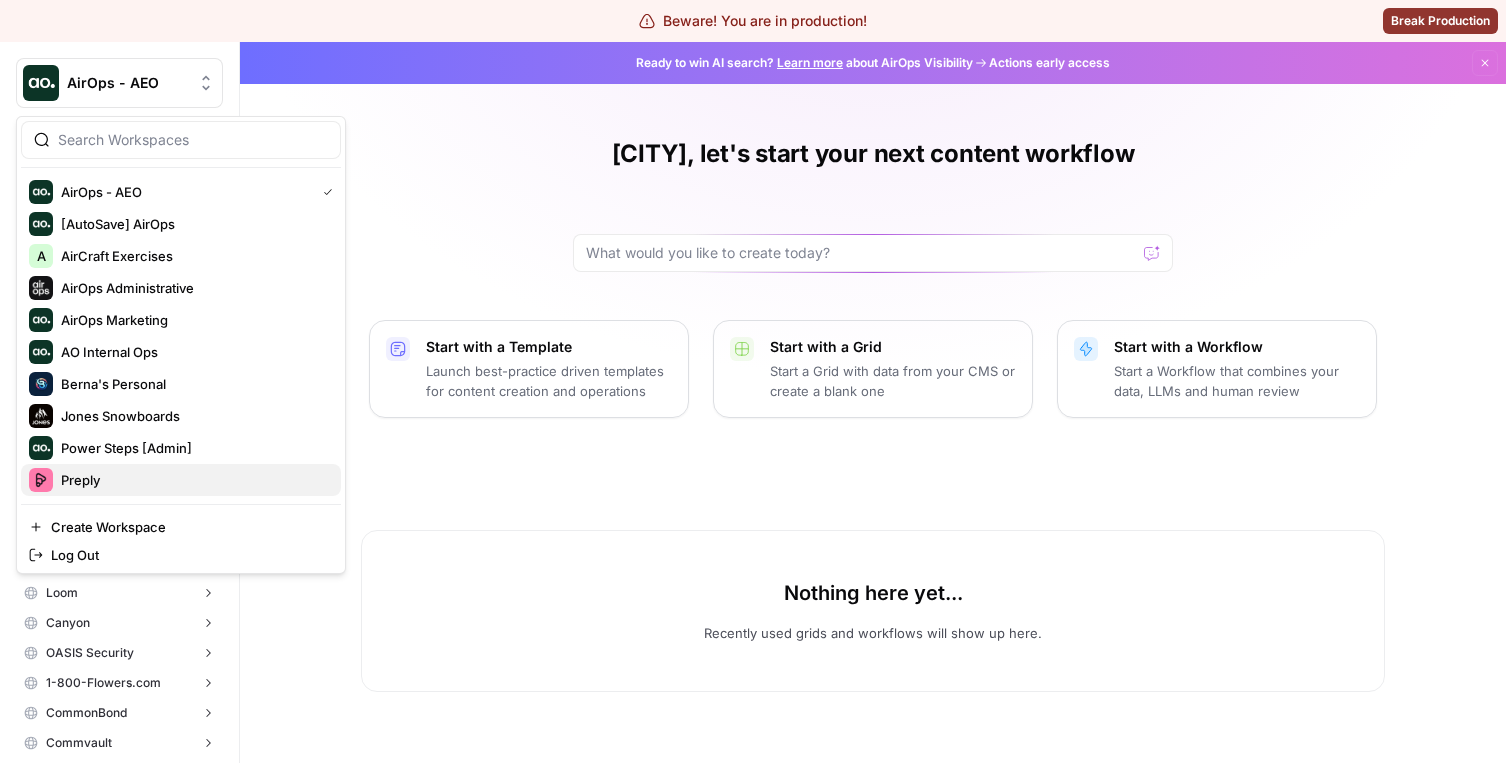 click on "Preply" at bounding box center (193, 480) 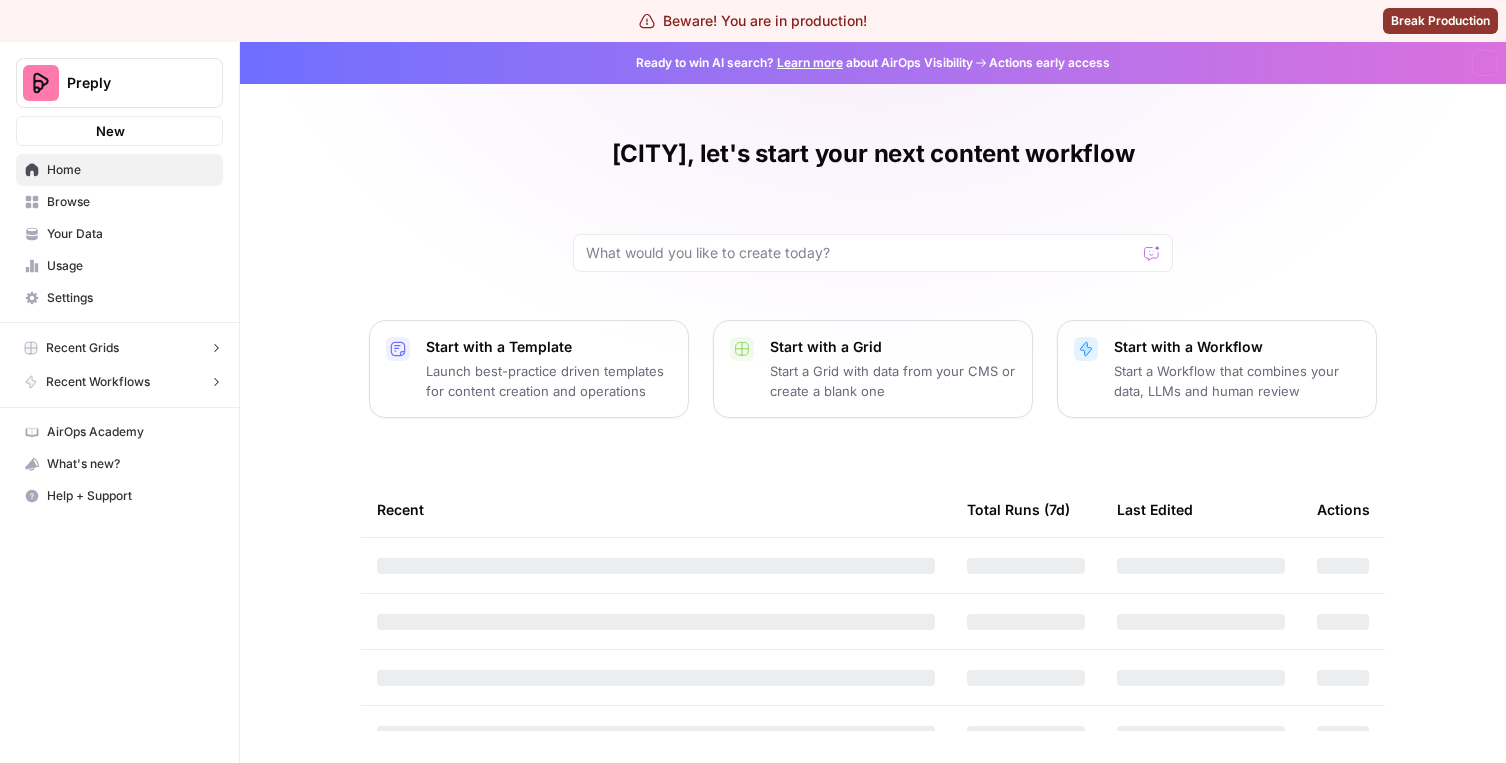 scroll, scrollTop: 0, scrollLeft: 0, axis: both 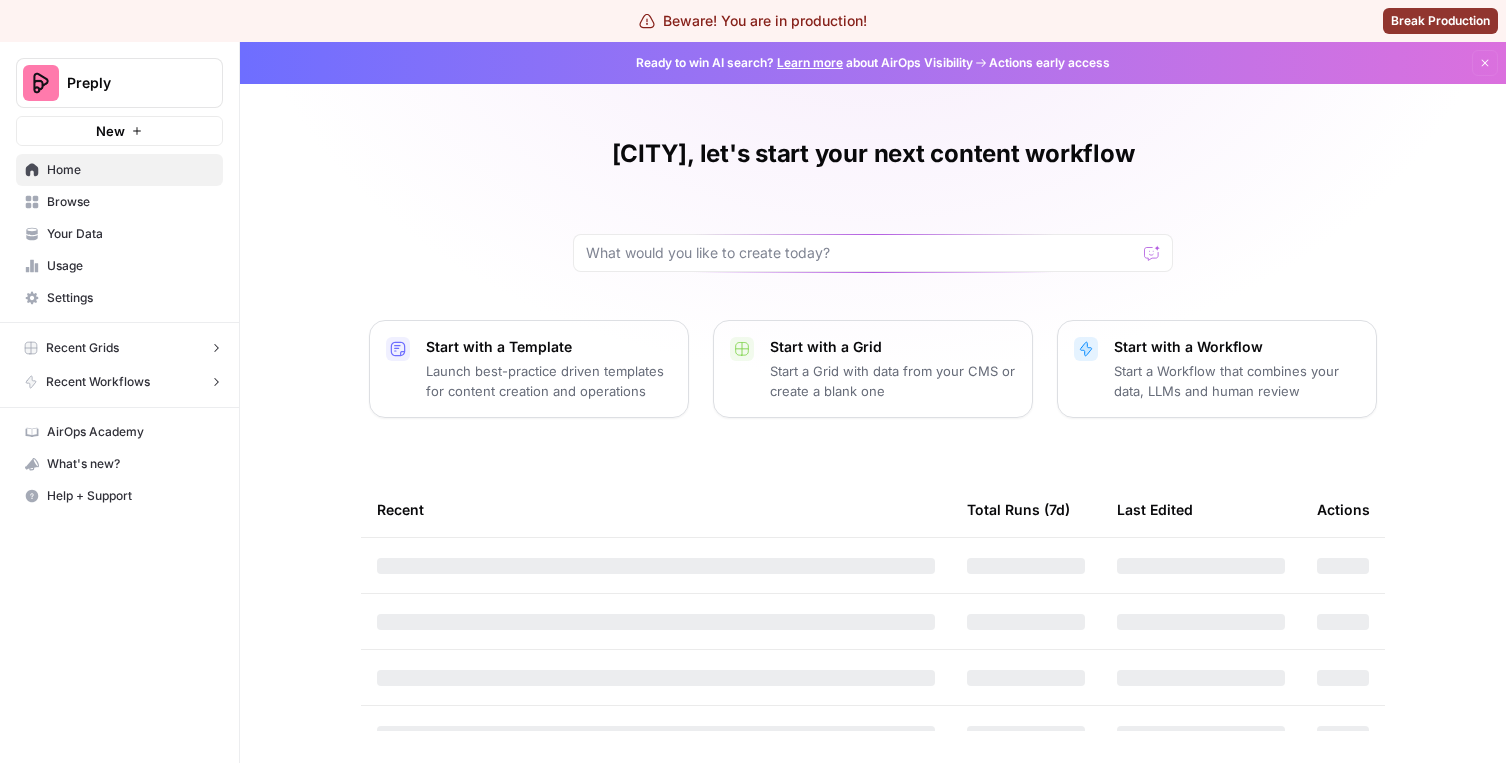 click on "Your Data" at bounding box center [130, 234] 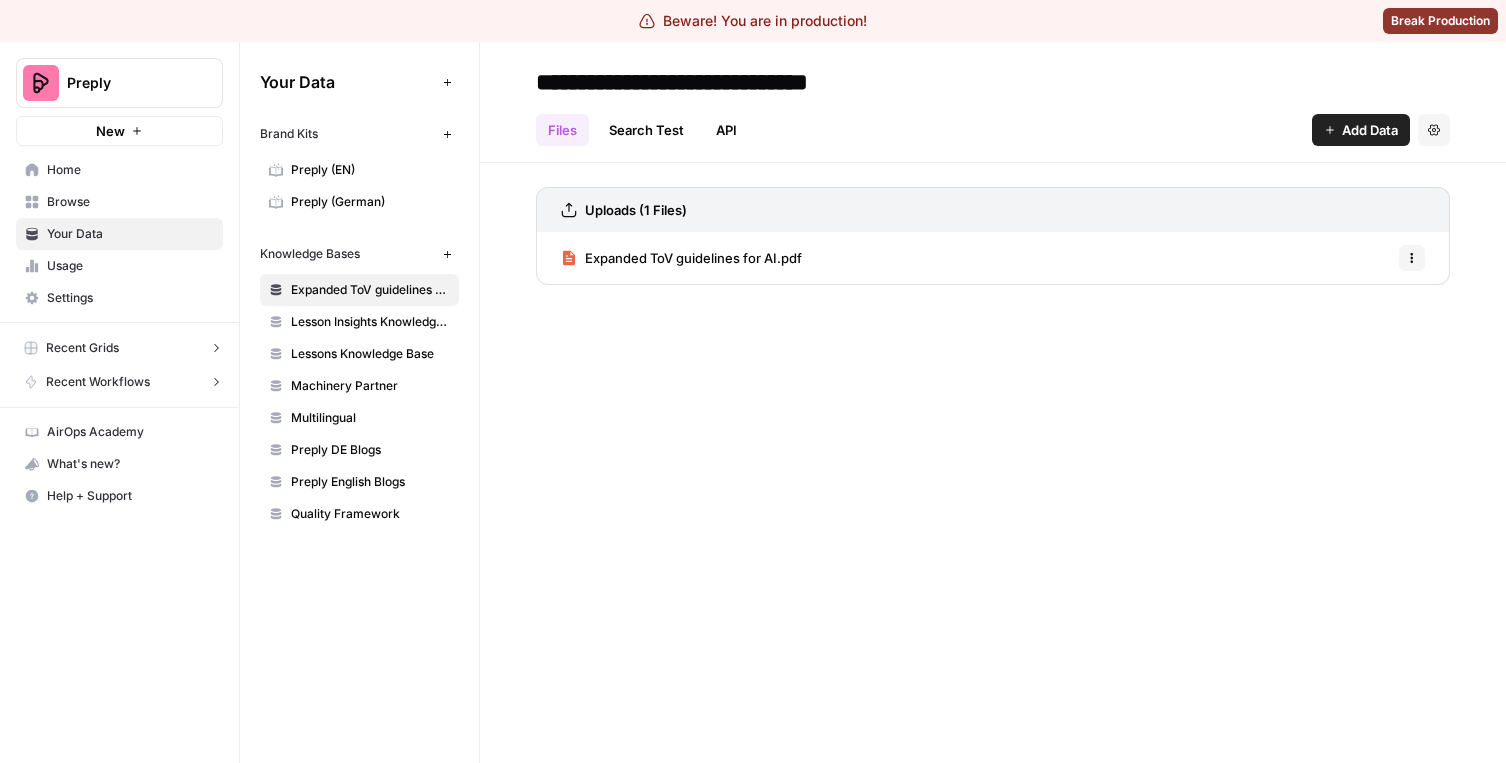 click on "Home" at bounding box center (119, 170) 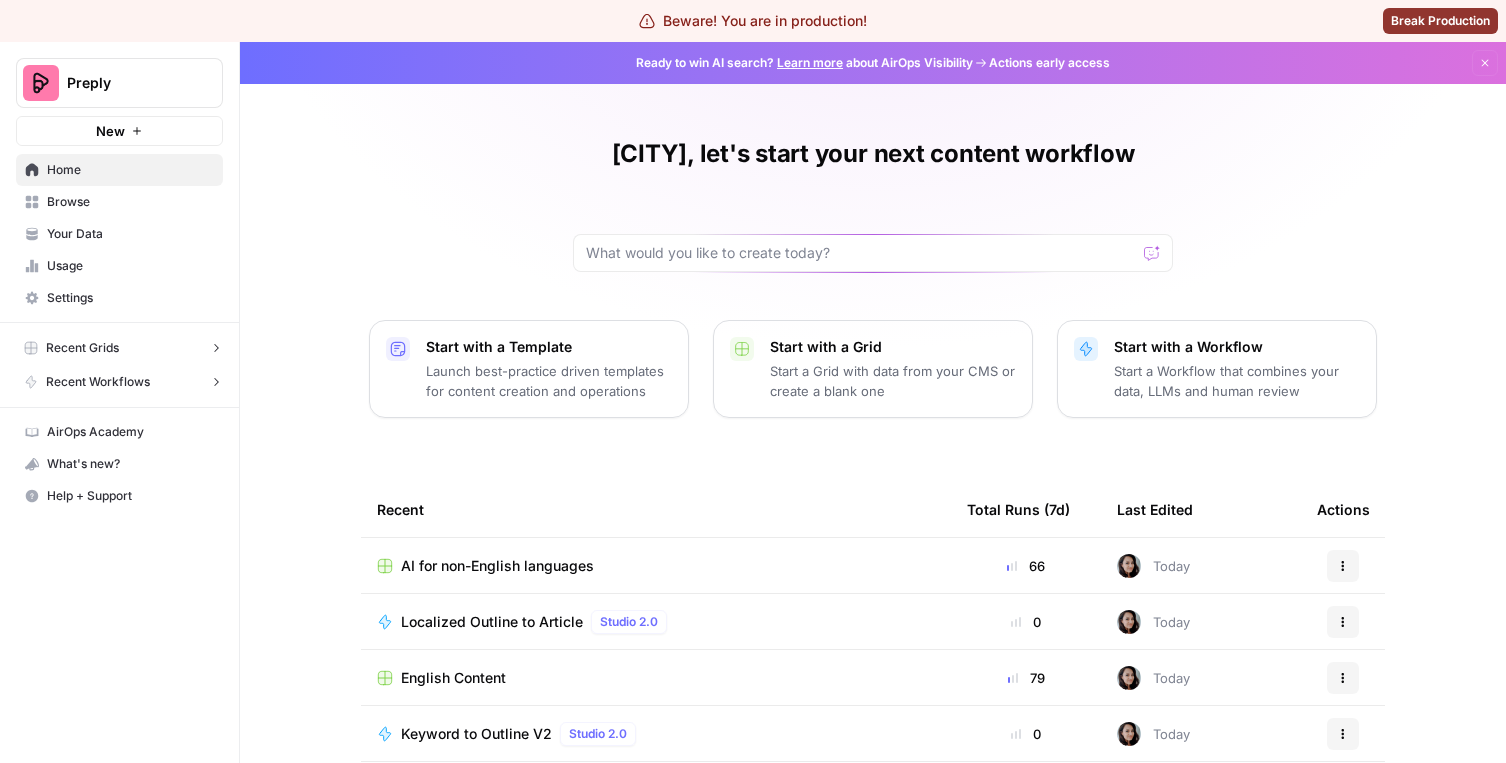 click on "Preply" at bounding box center [127, 83] 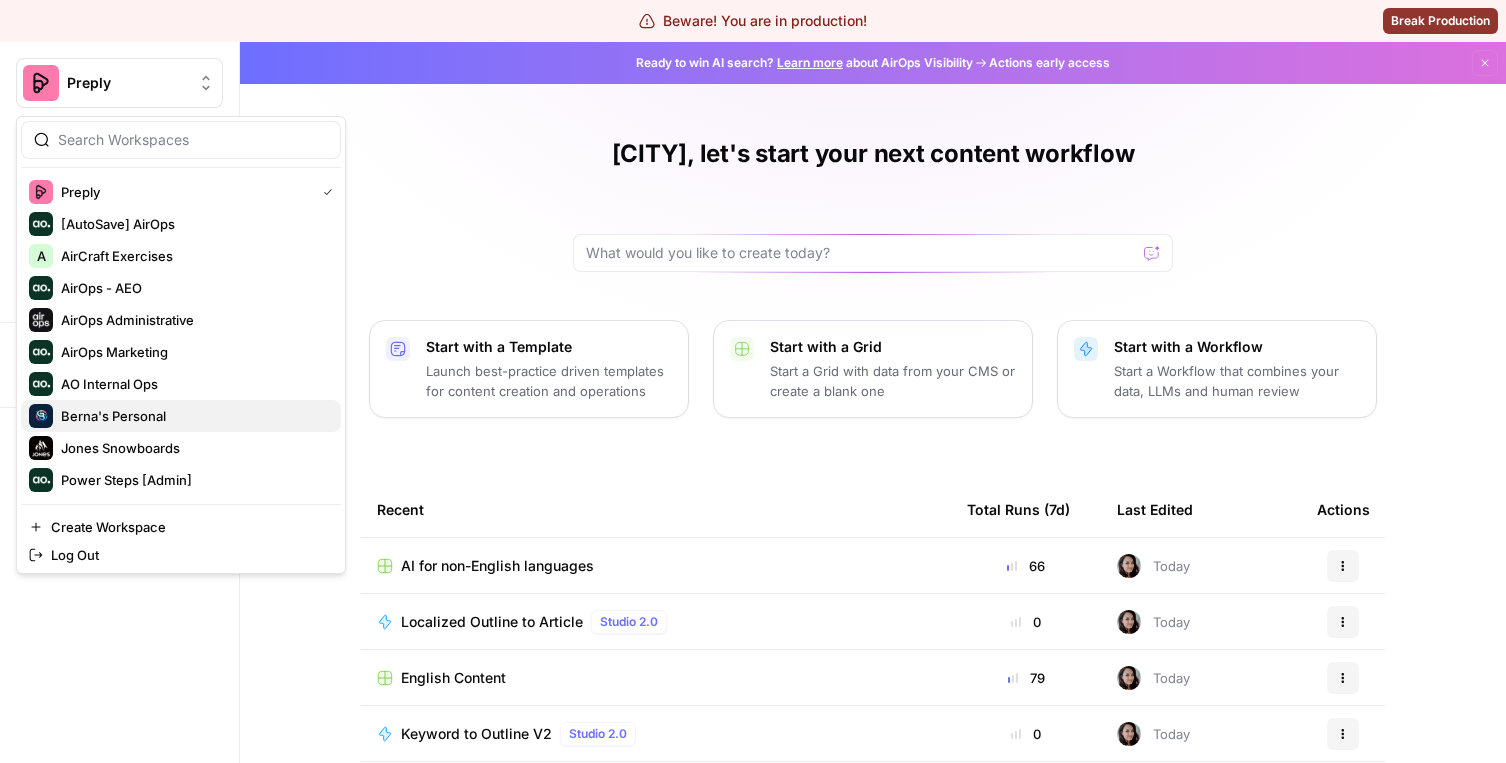 click on "Berna's Personal" at bounding box center [193, 416] 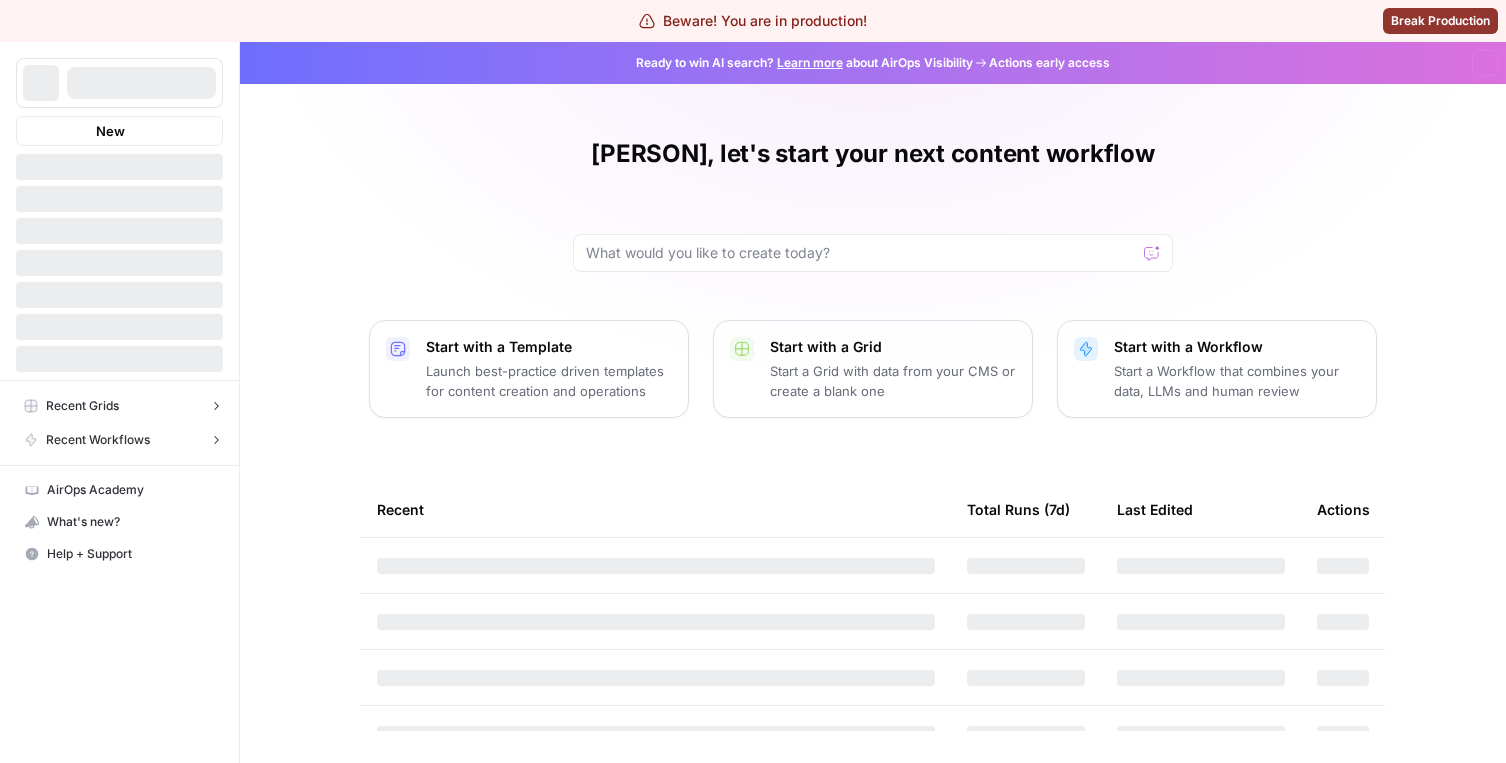 scroll, scrollTop: 0, scrollLeft: 0, axis: both 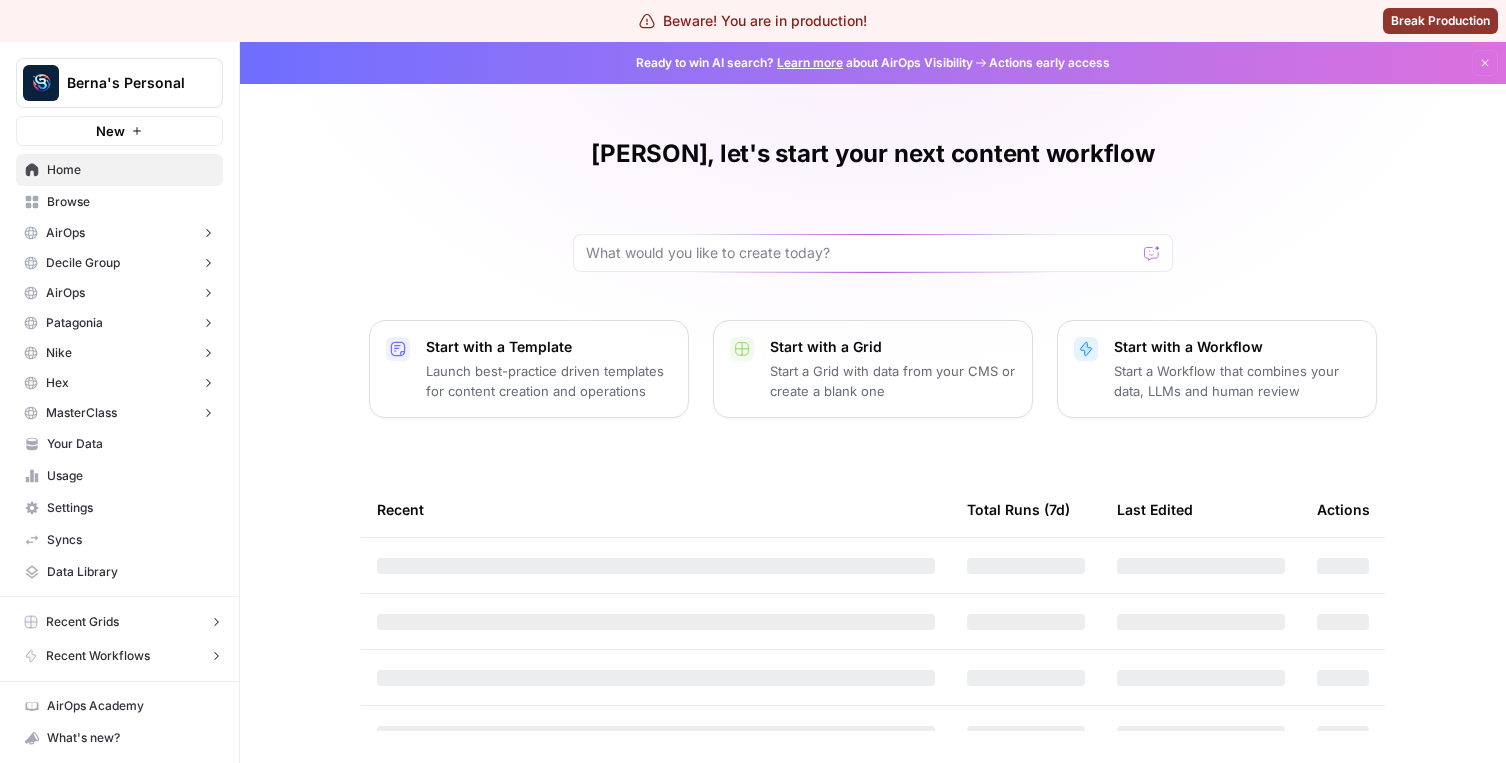 click on "Usage" at bounding box center [119, 476] 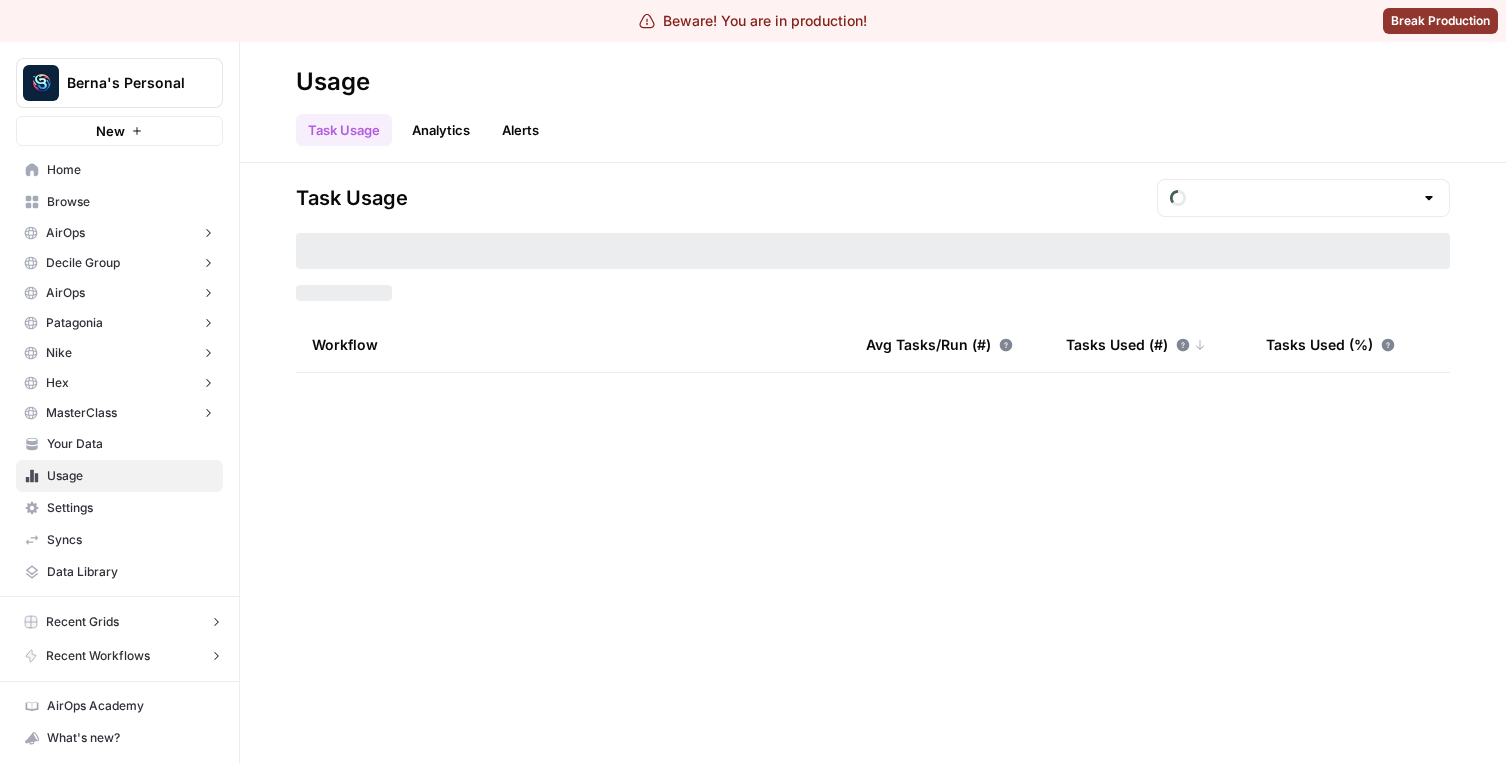 type on "August Tasks" 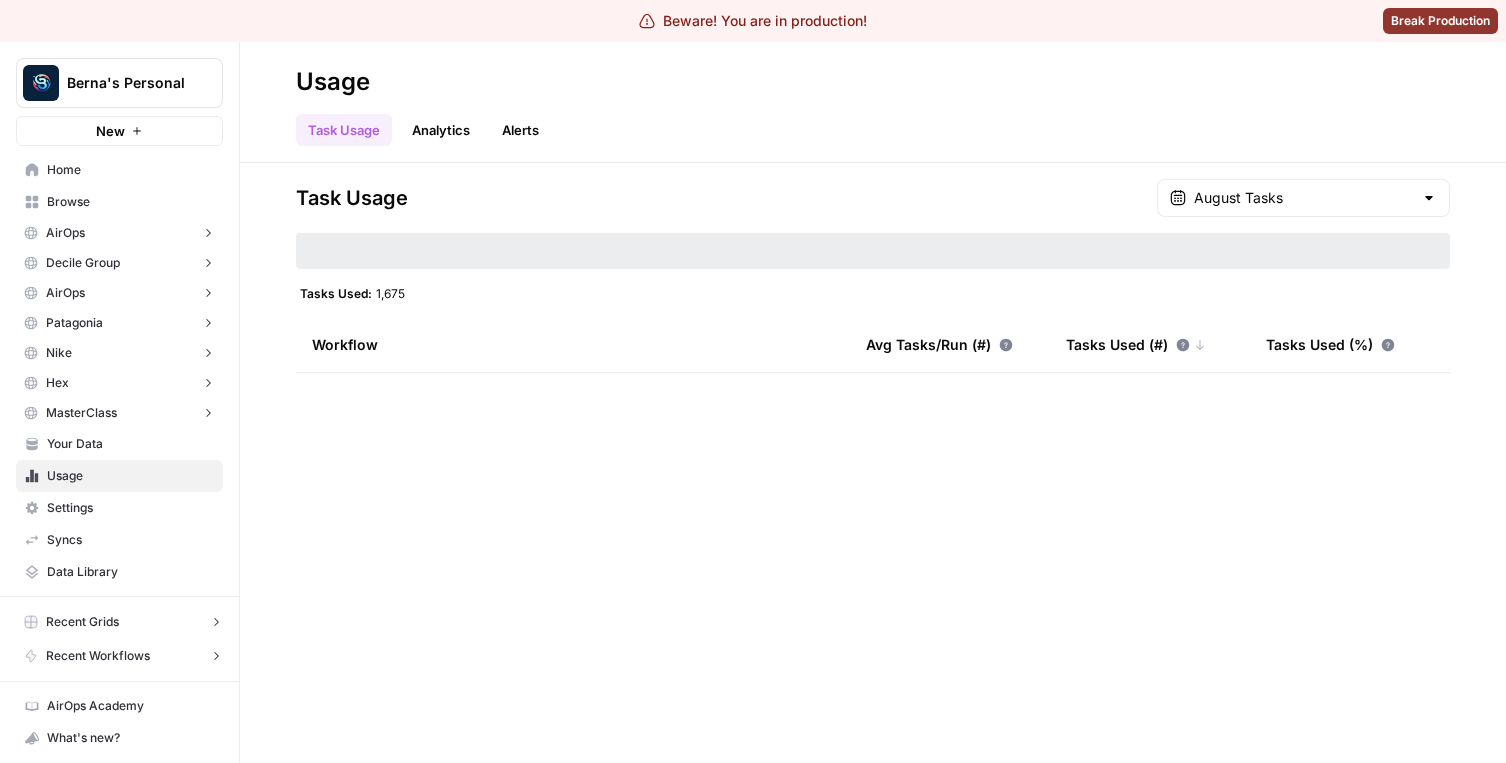 click on "Your Data" at bounding box center (130, 444) 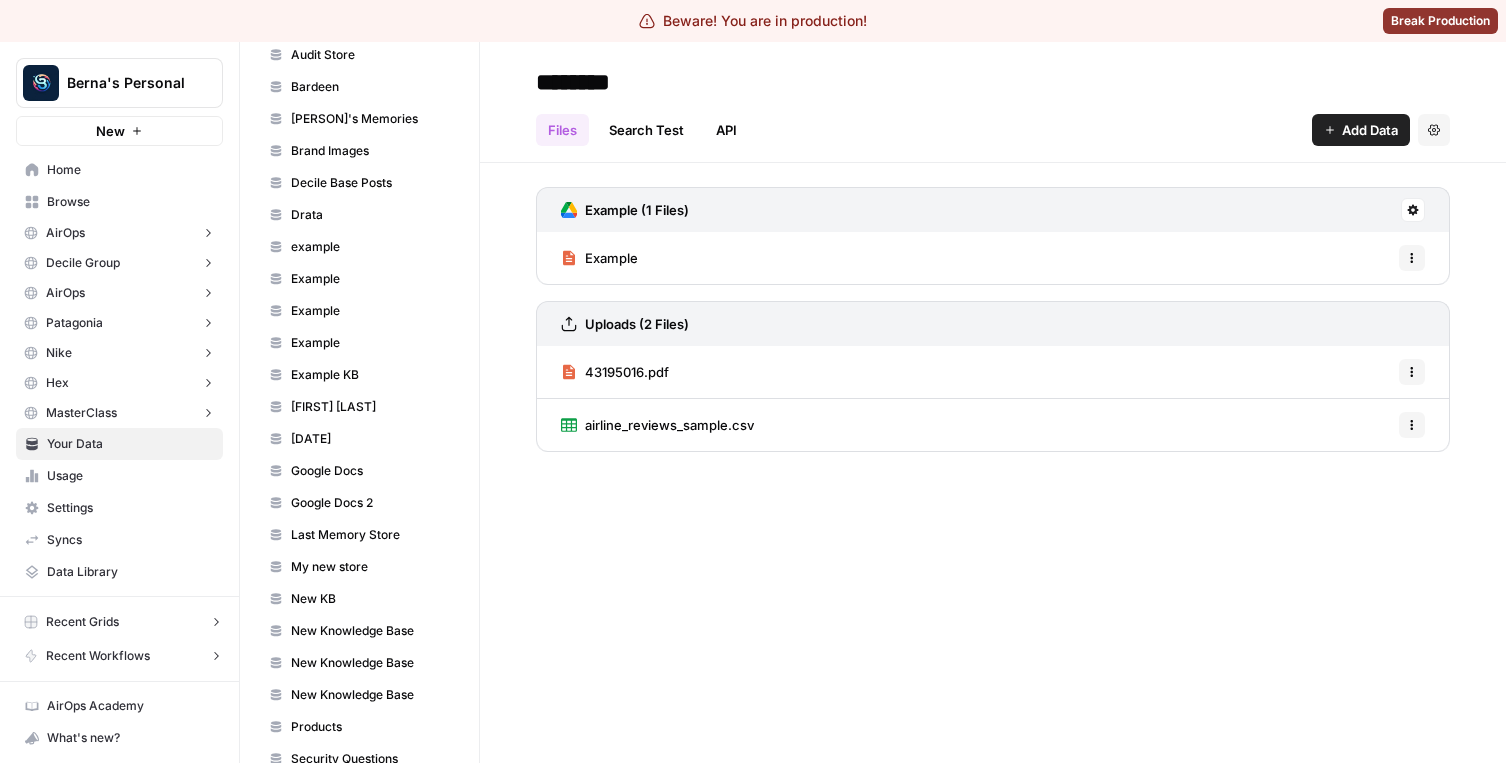 scroll, scrollTop: 0, scrollLeft: 0, axis: both 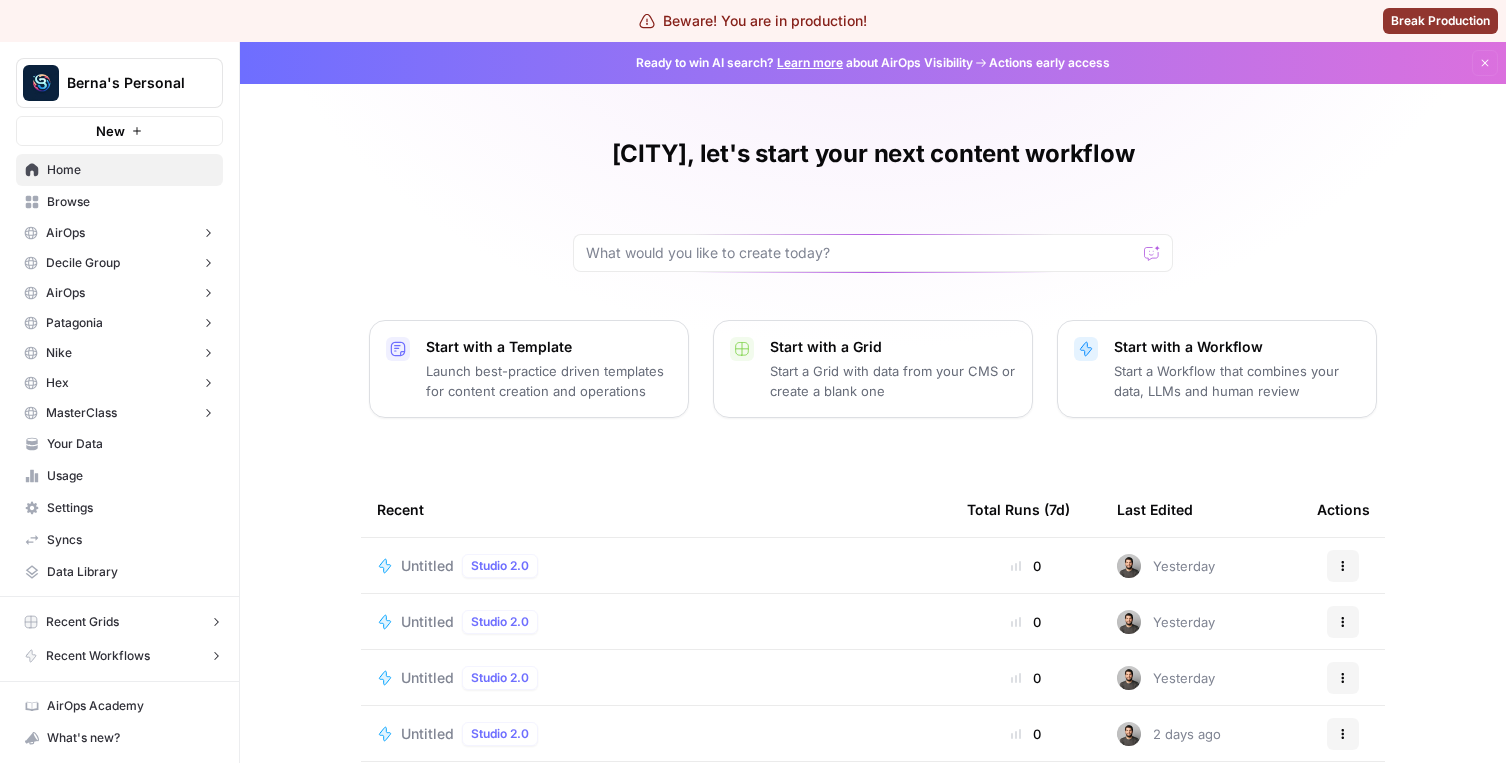 click on "Berna's Personal" at bounding box center (127, 83) 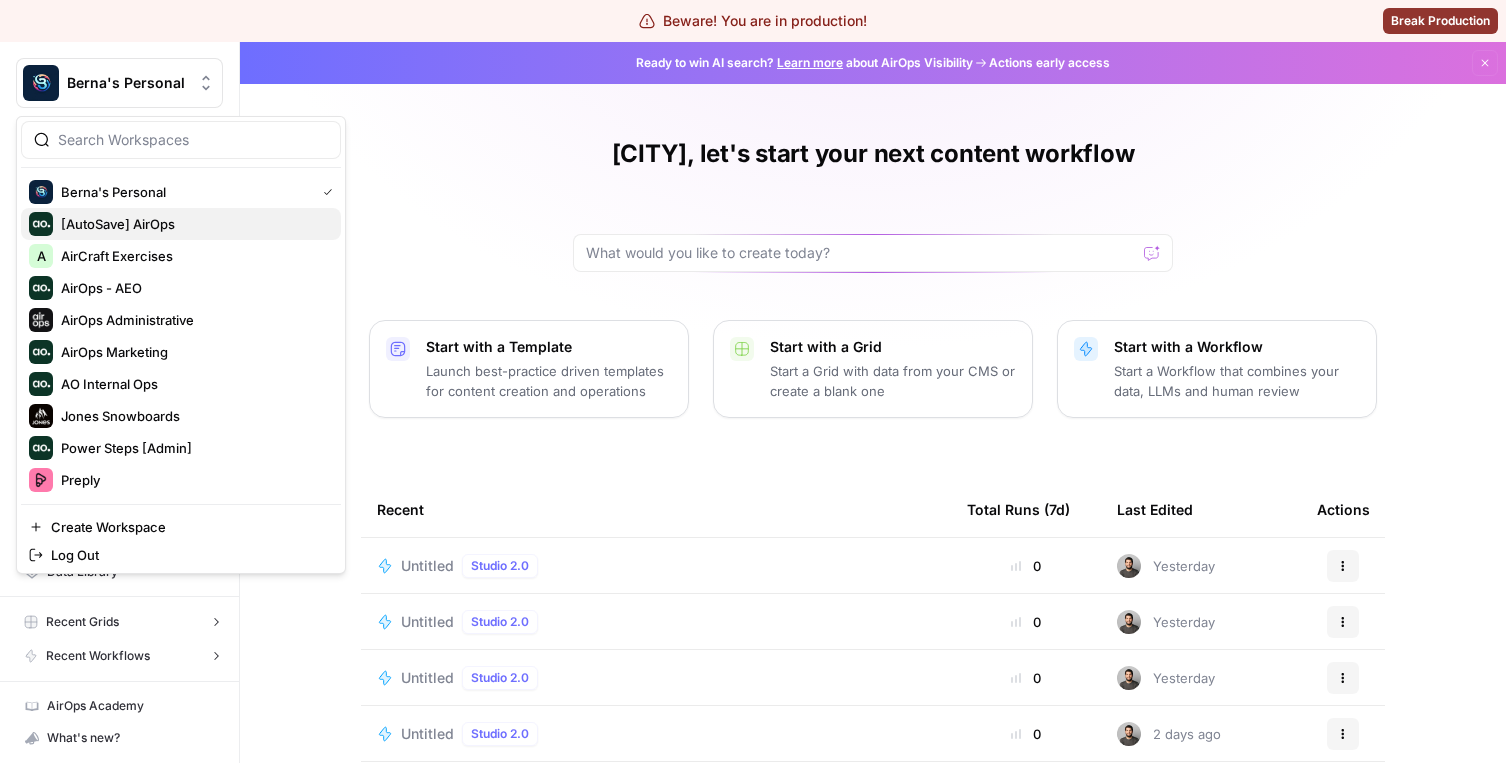 click on "[AutoSave] AirOps" at bounding box center [193, 224] 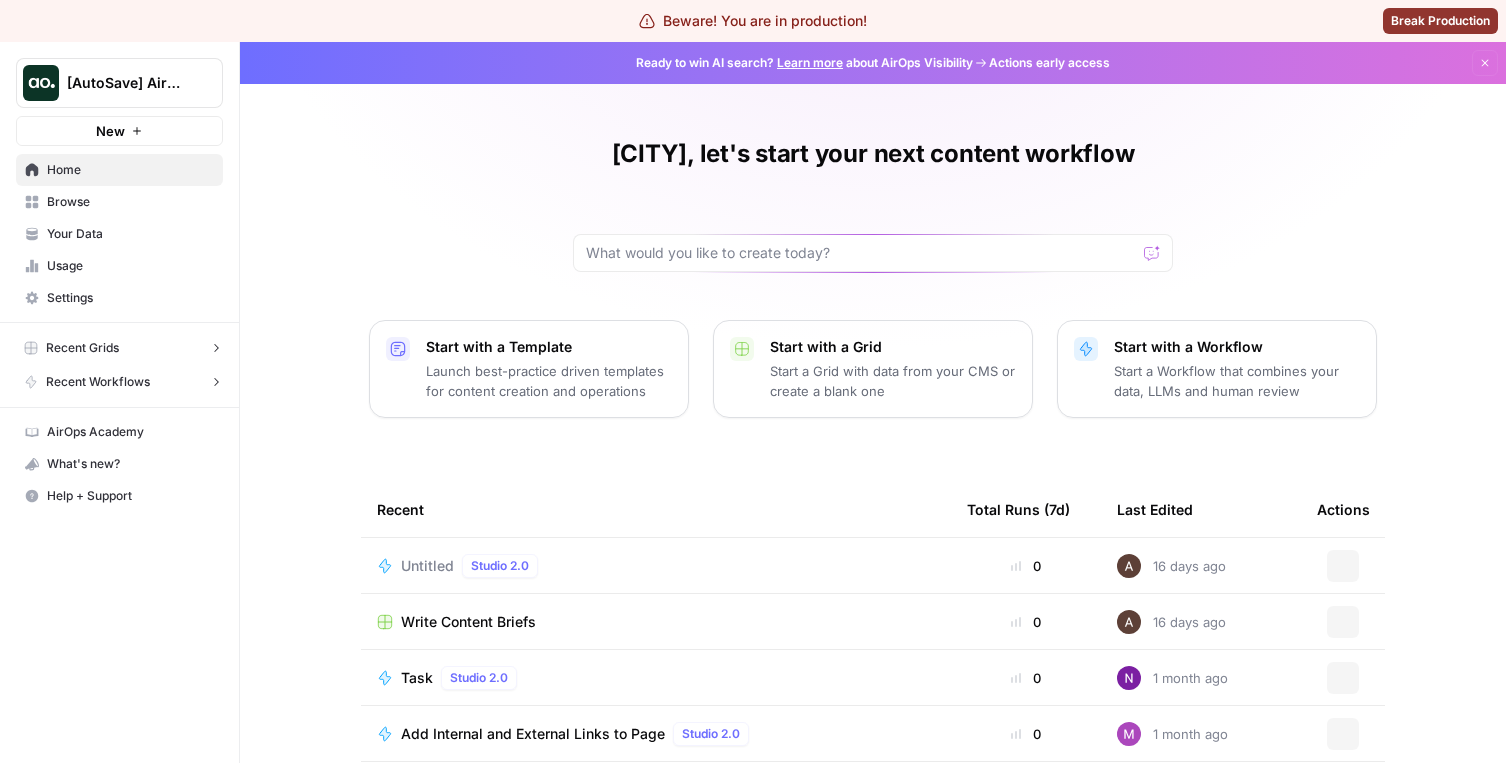 scroll, scrollTop: 0, scrollLeft: 0, axis: both 